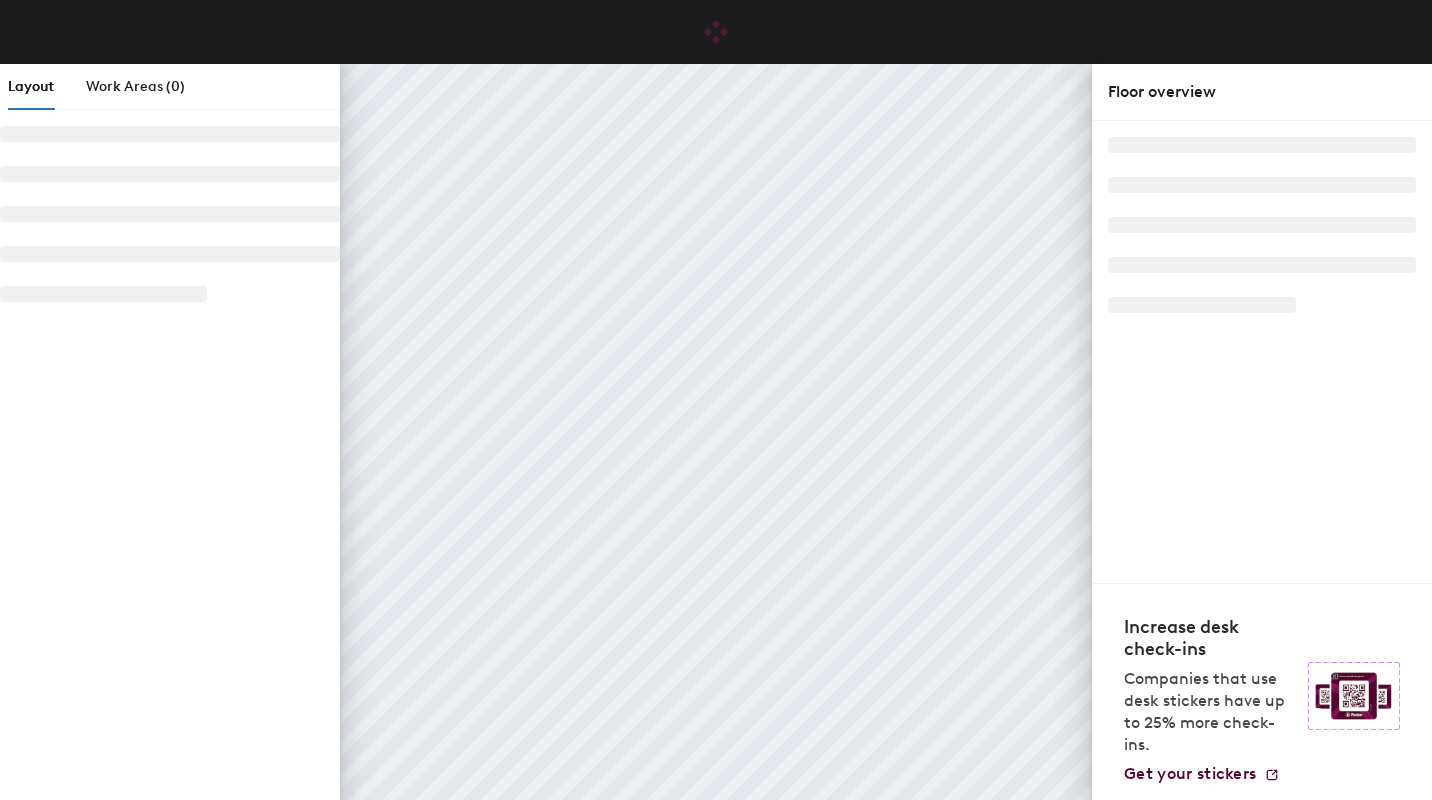 scroll, scrollTop: 0, scrollLeft: 0, axis: both 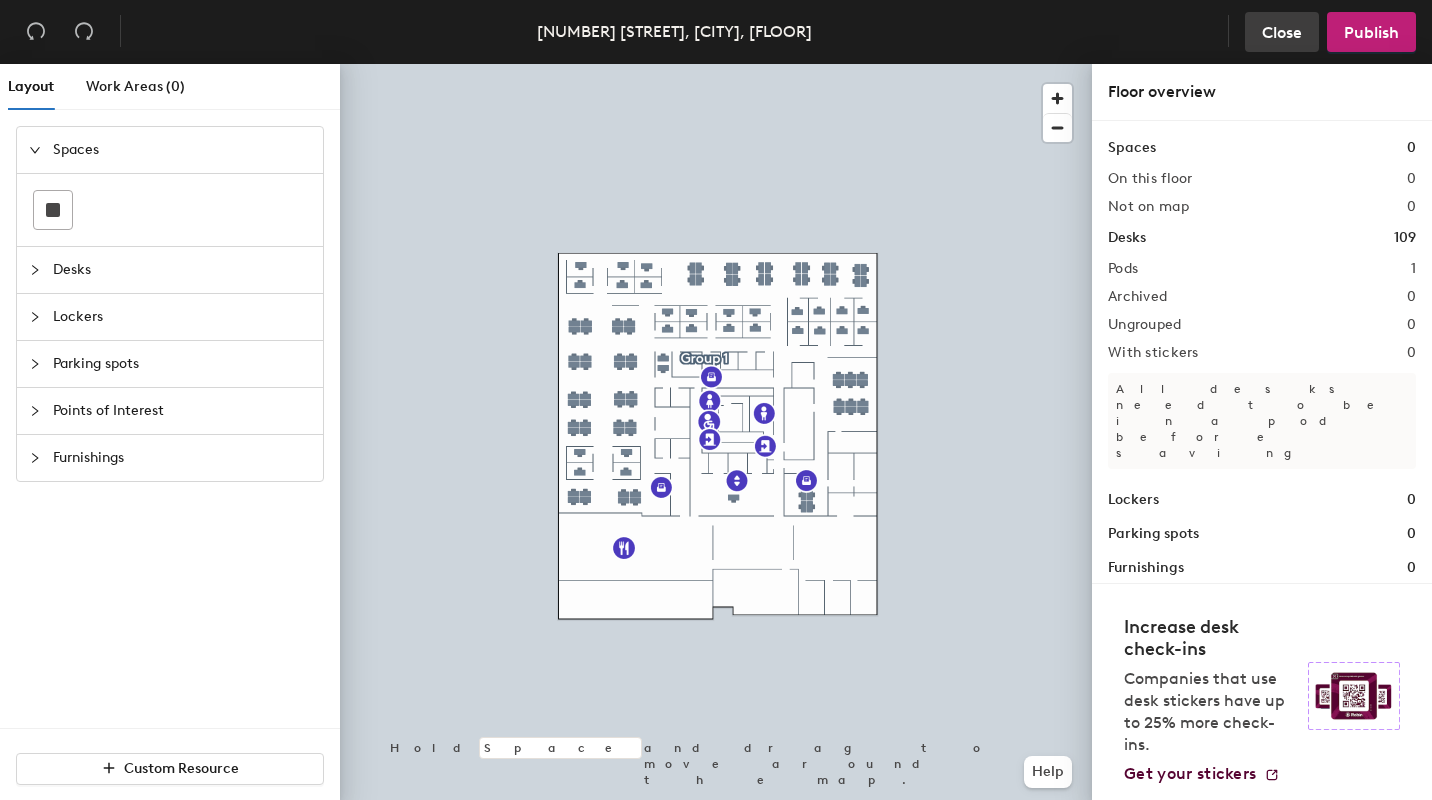 click on "Close" at bounding box center (36, 32) 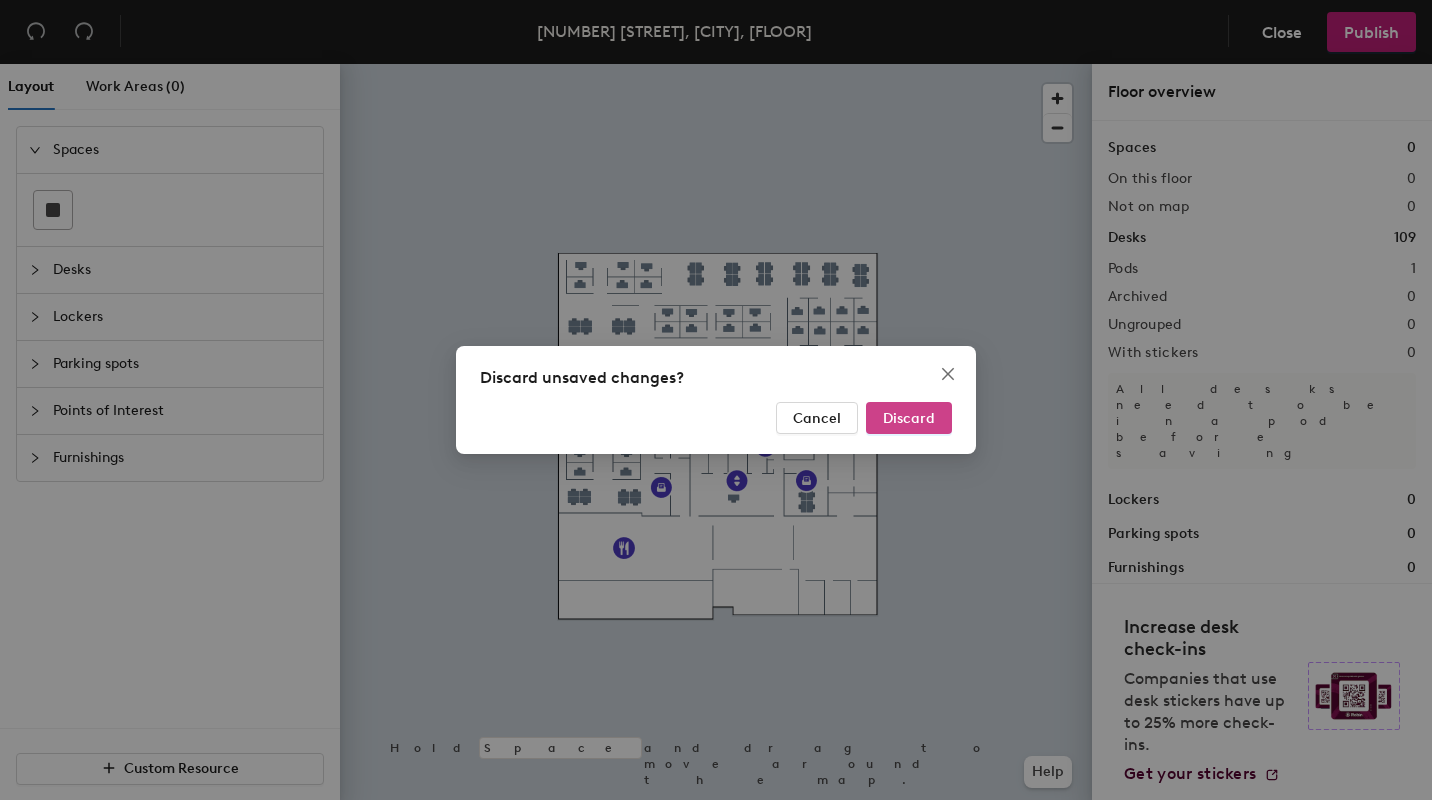 click on "Discard" at bounding box center [909, 418] 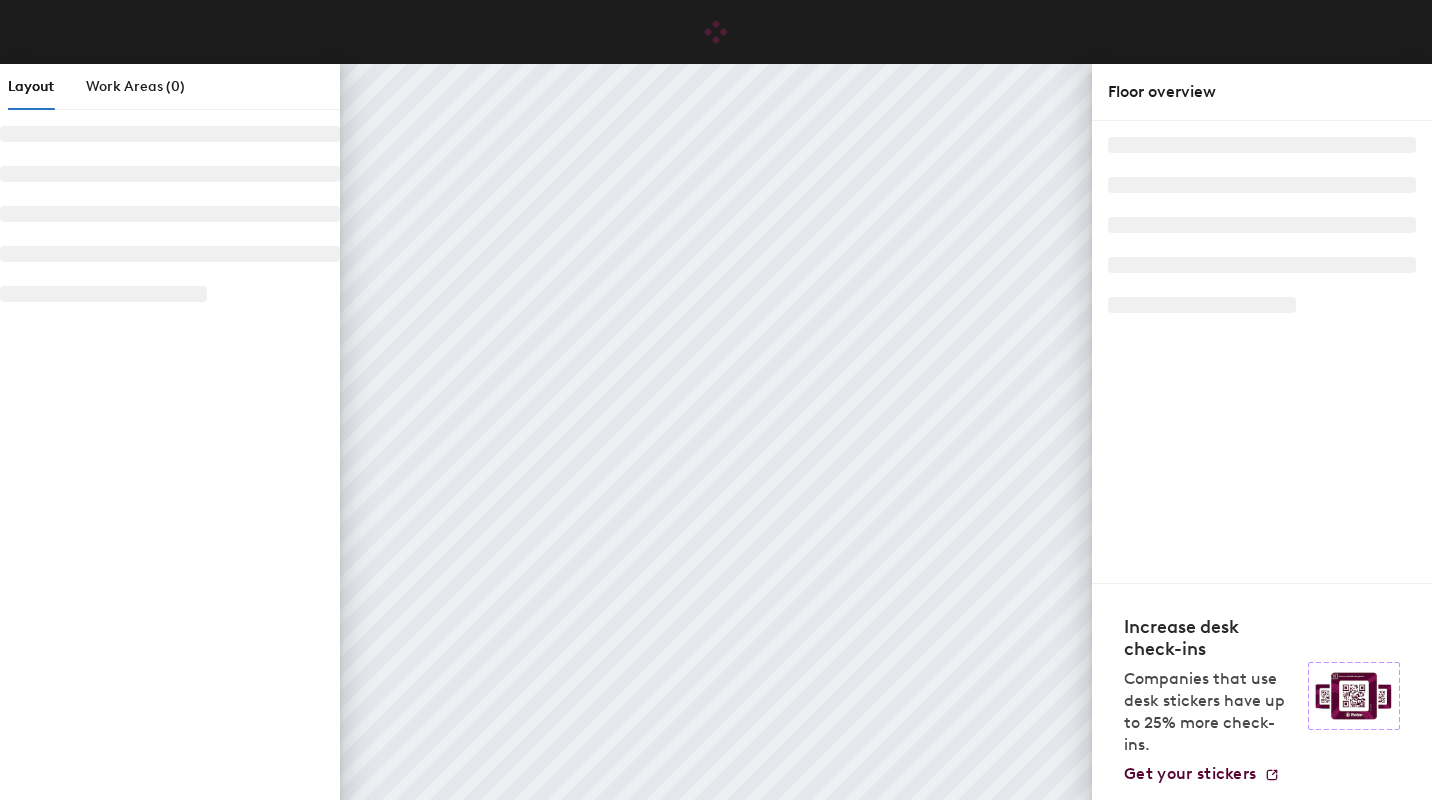 scroll, scrollTop: 0, scrollLeft: 0, axis: both 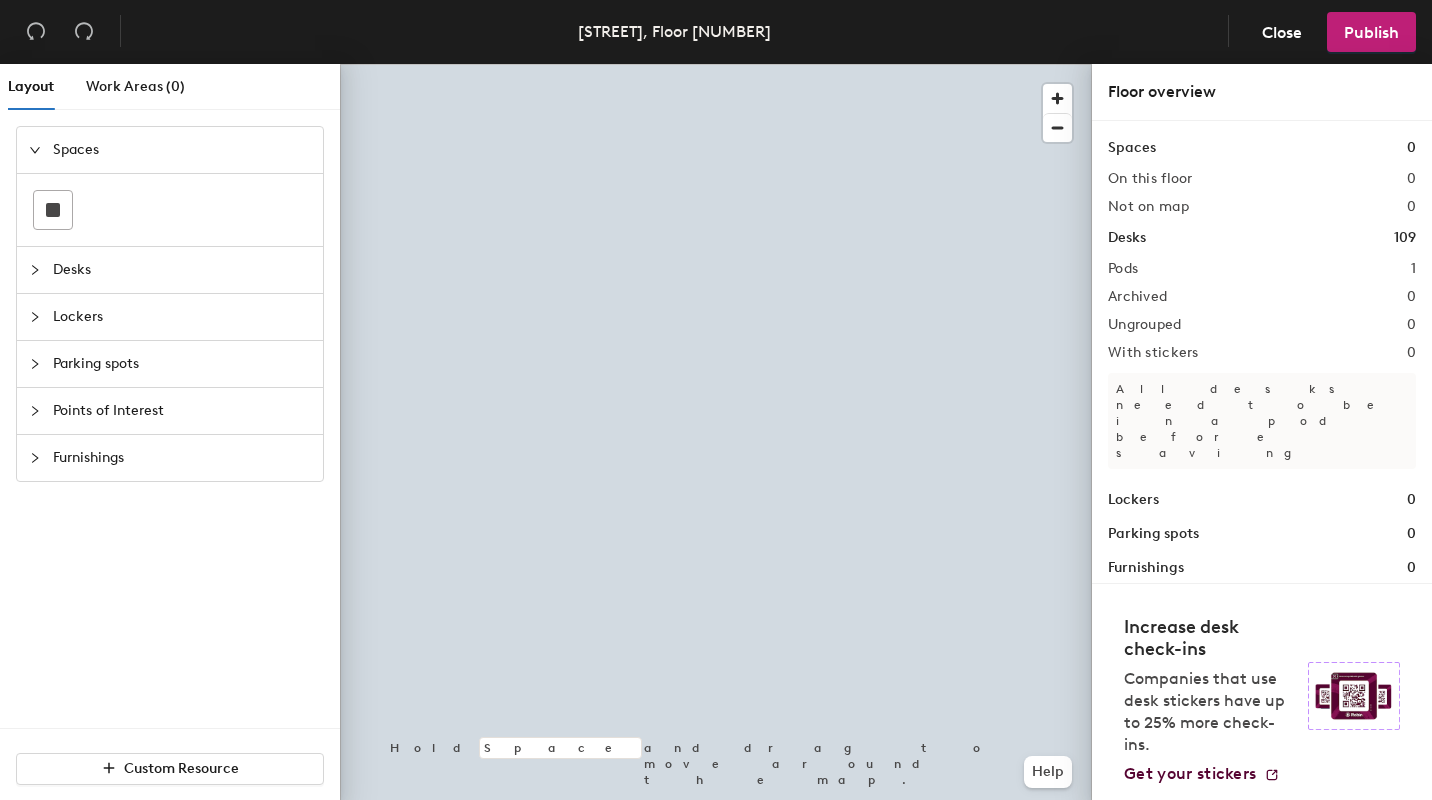 click on "Desks" at bounding box center (182, 150) 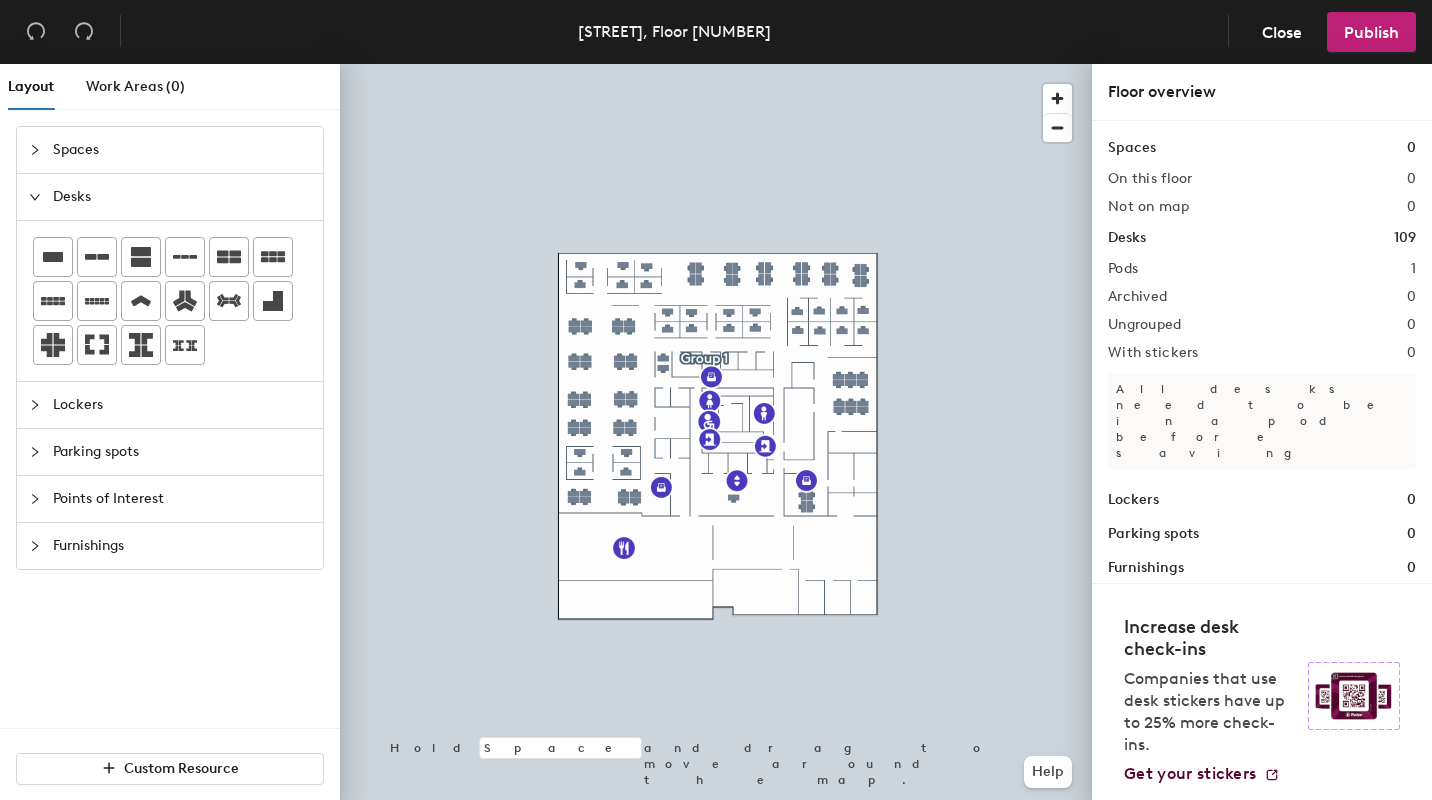 click at bounding box center (41, 150) 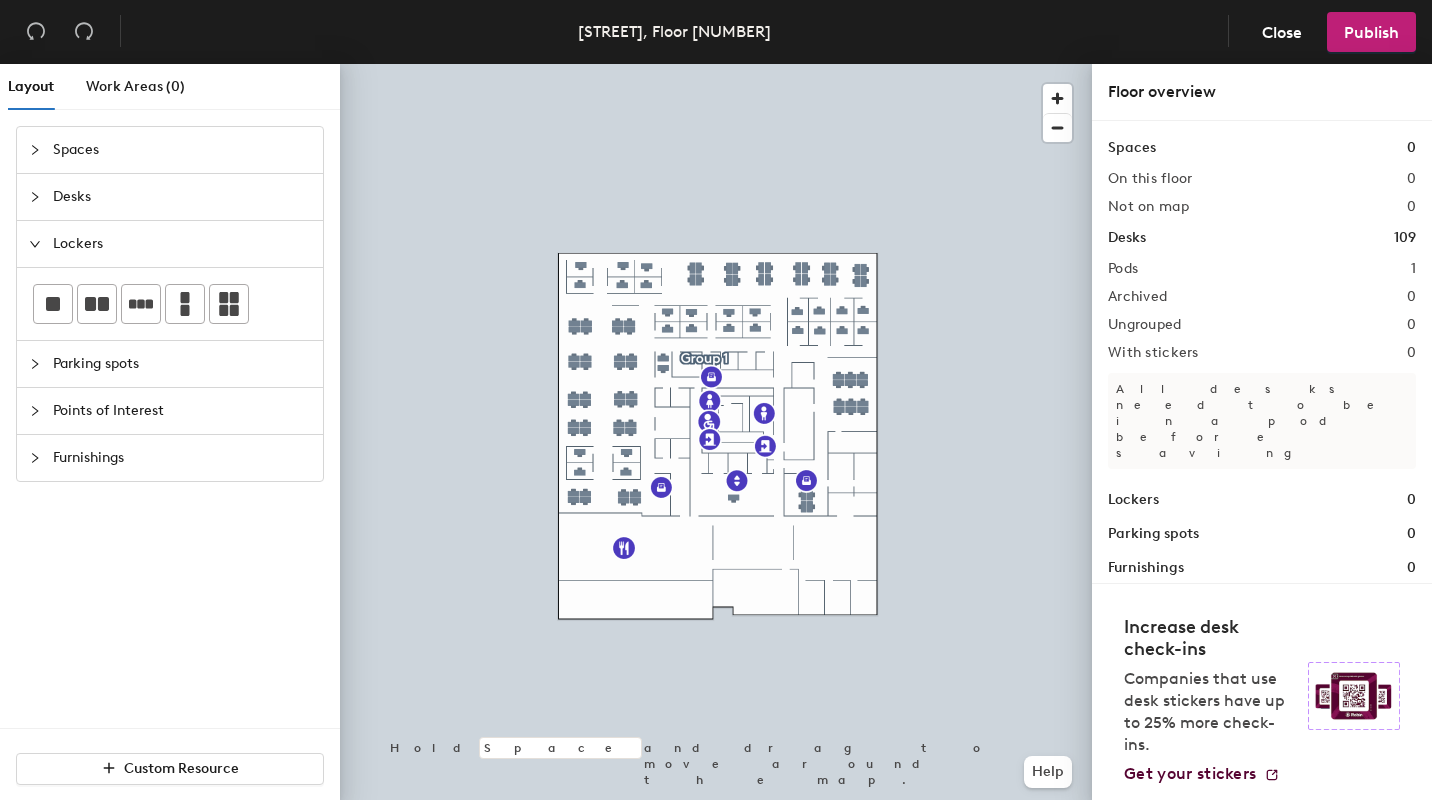 click at bounding box center [41, 150] 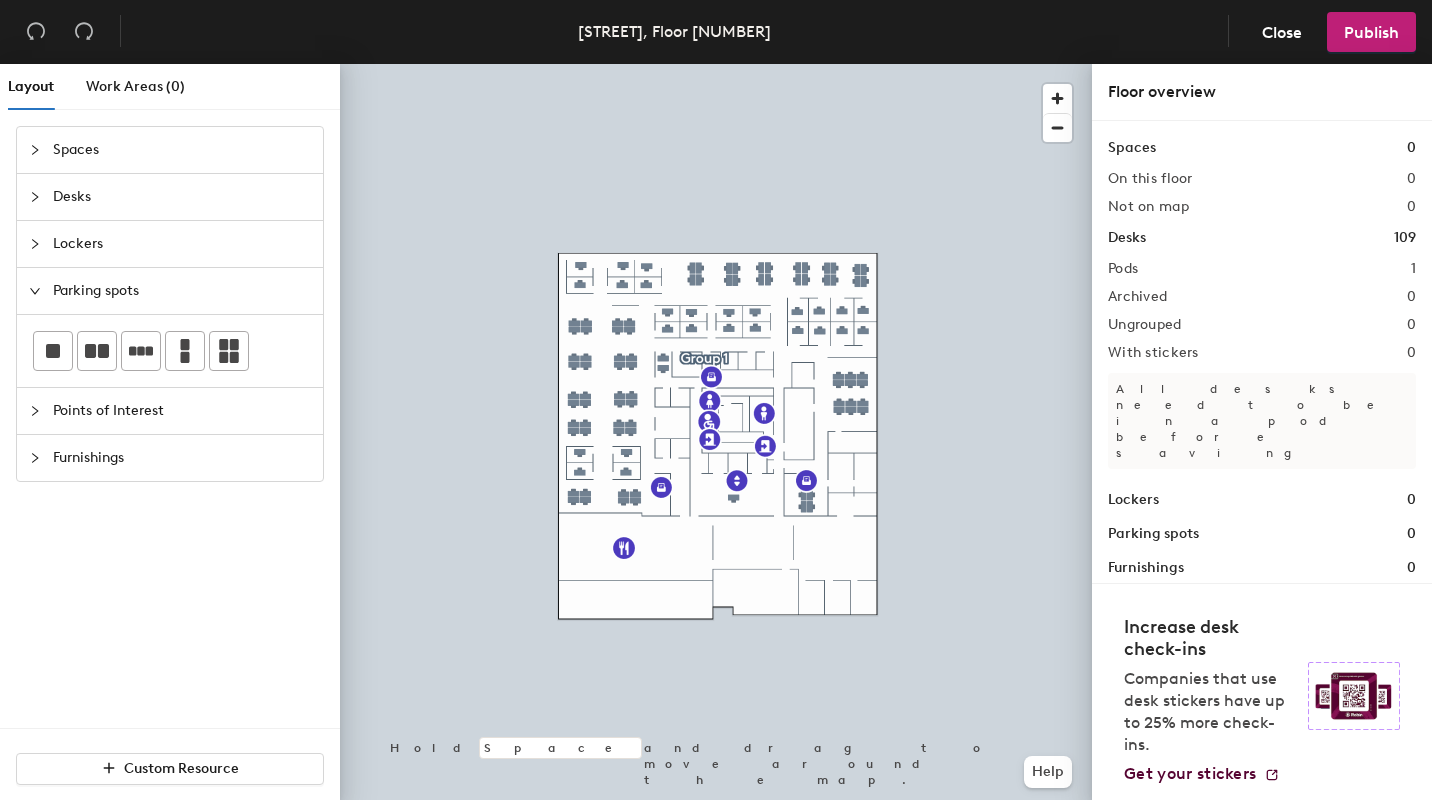 click at bounding box center (41, 150) 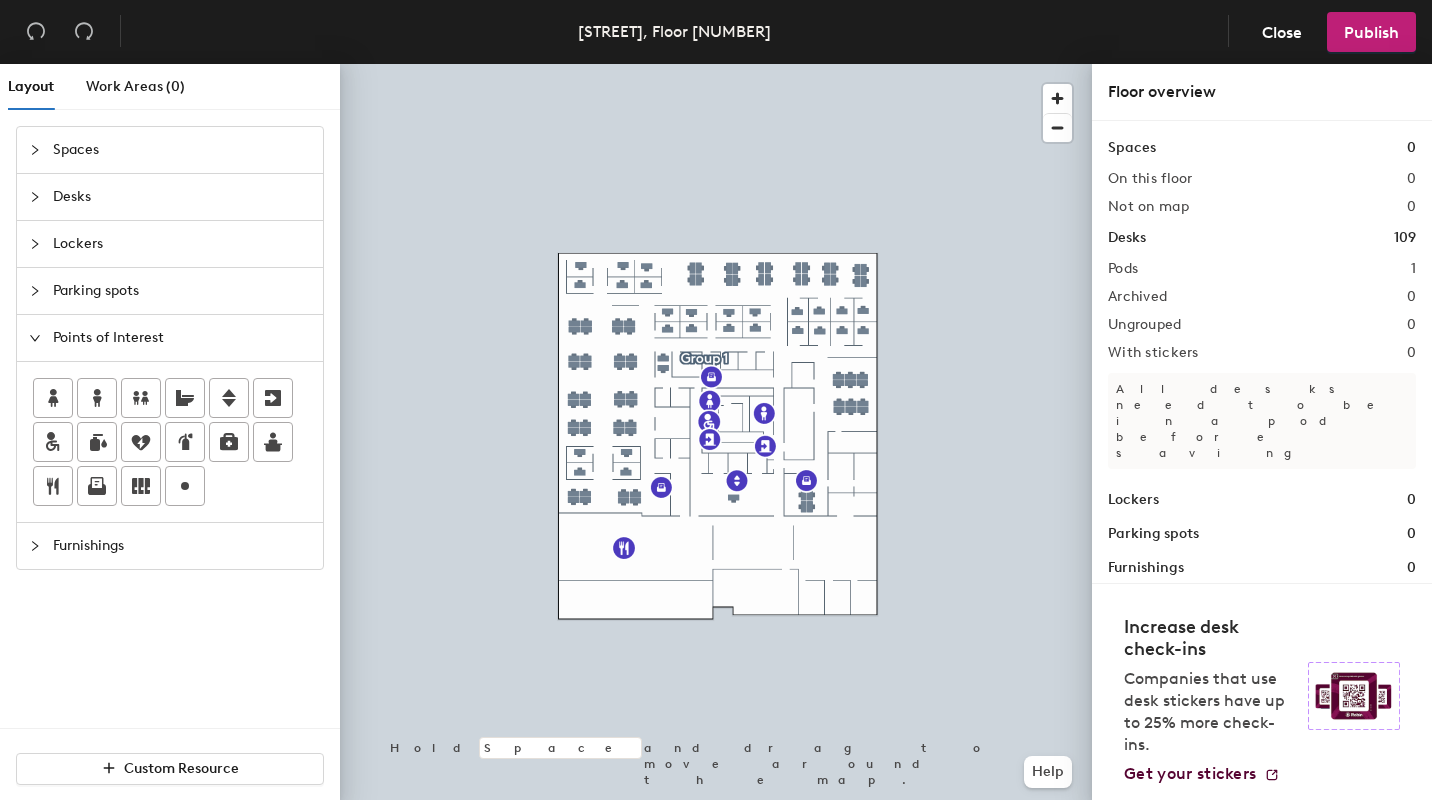 click at bounding box center [35, 150] 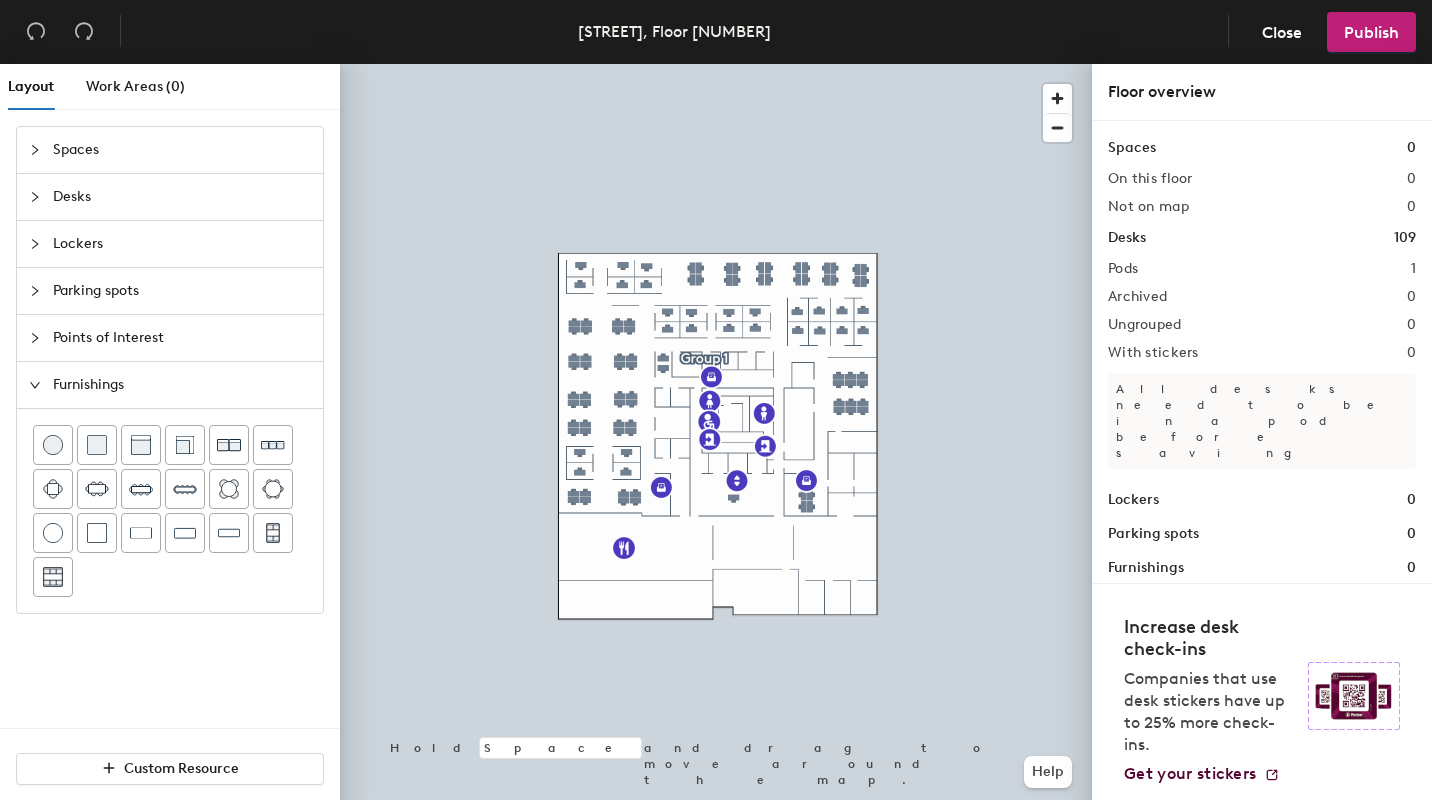 click on "Spaces Desks Lockers Parking spots Points of Interest Furnishings" at bounding box center [170, 427] 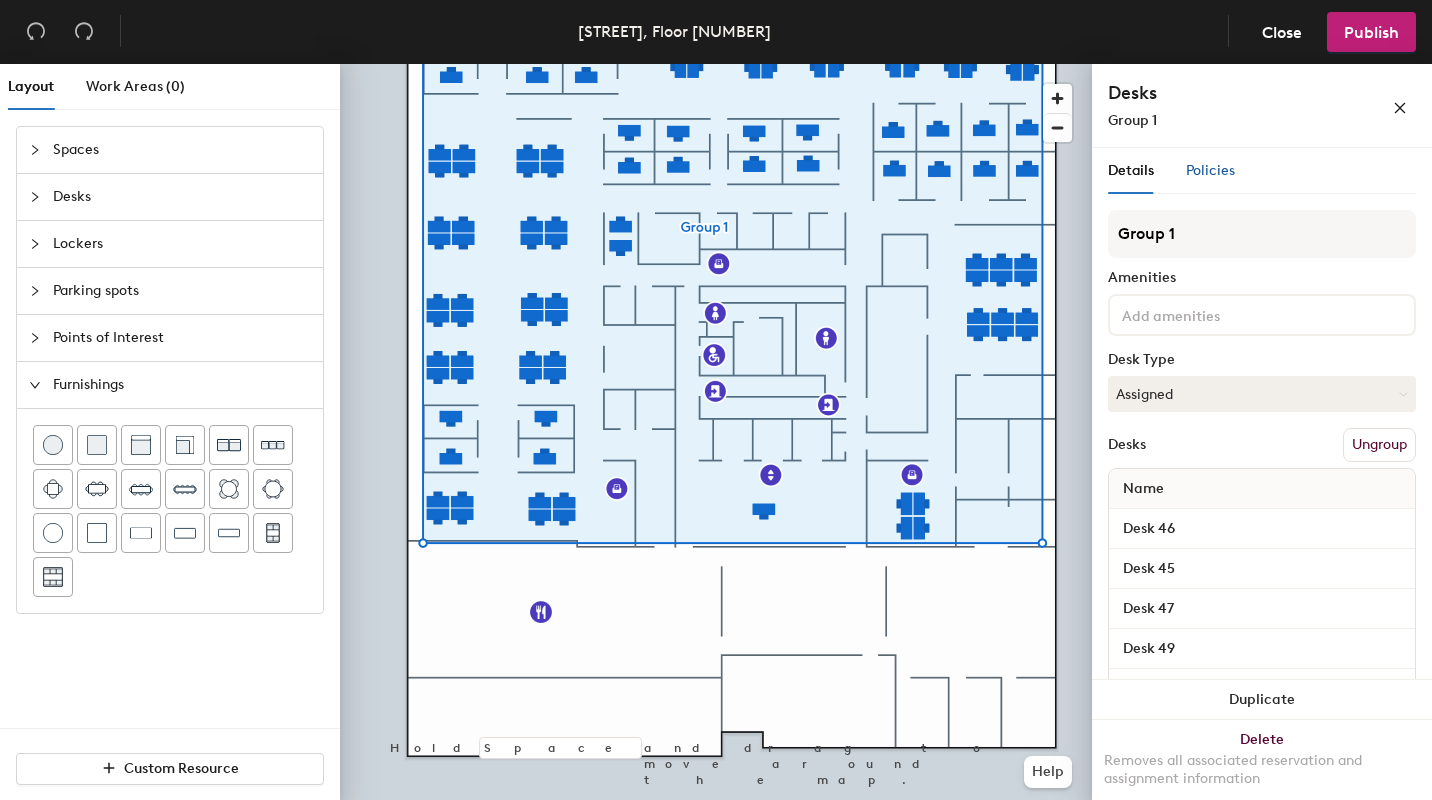 click on "Policies" at bounding box center [1210, 170] 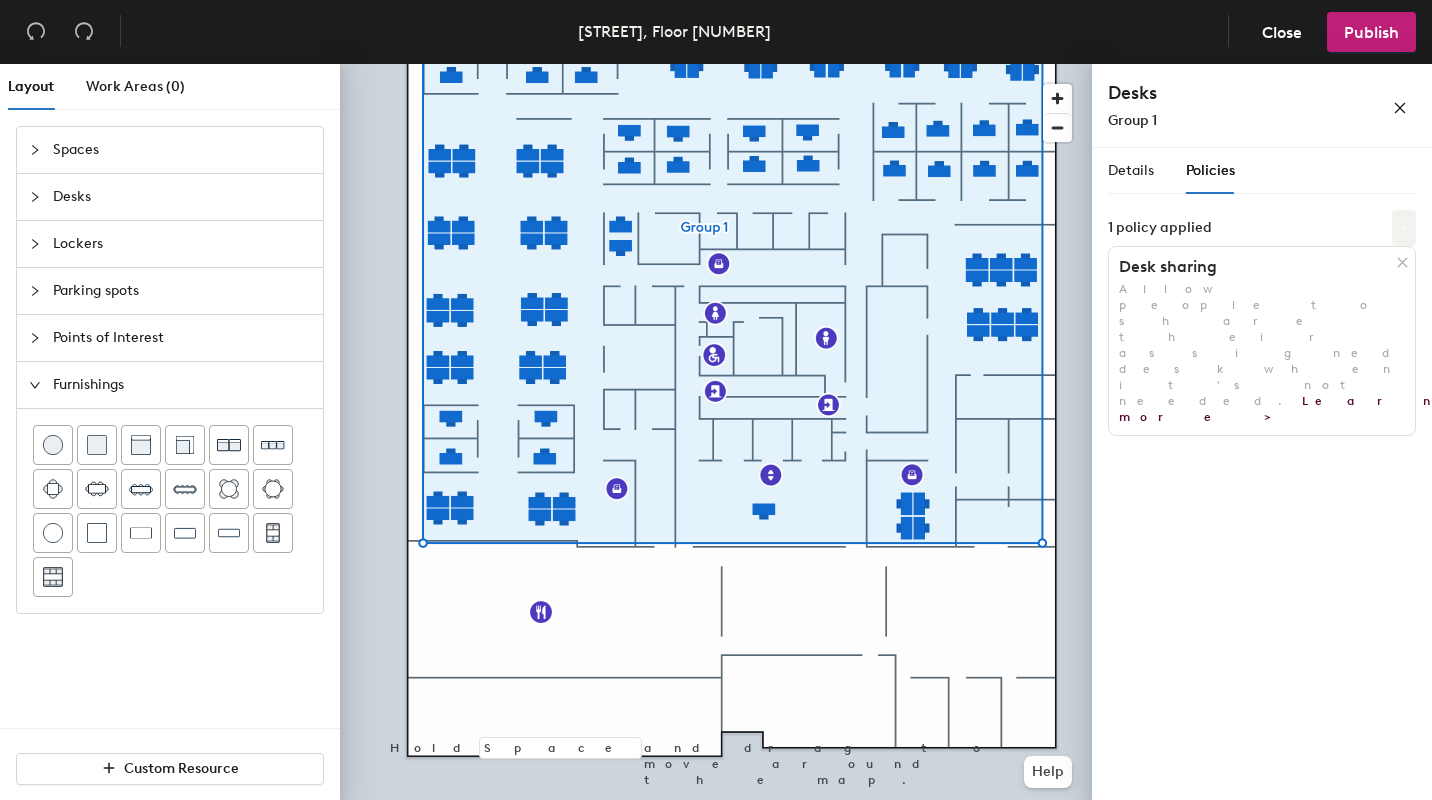 click at bounding box center (1404, 228) 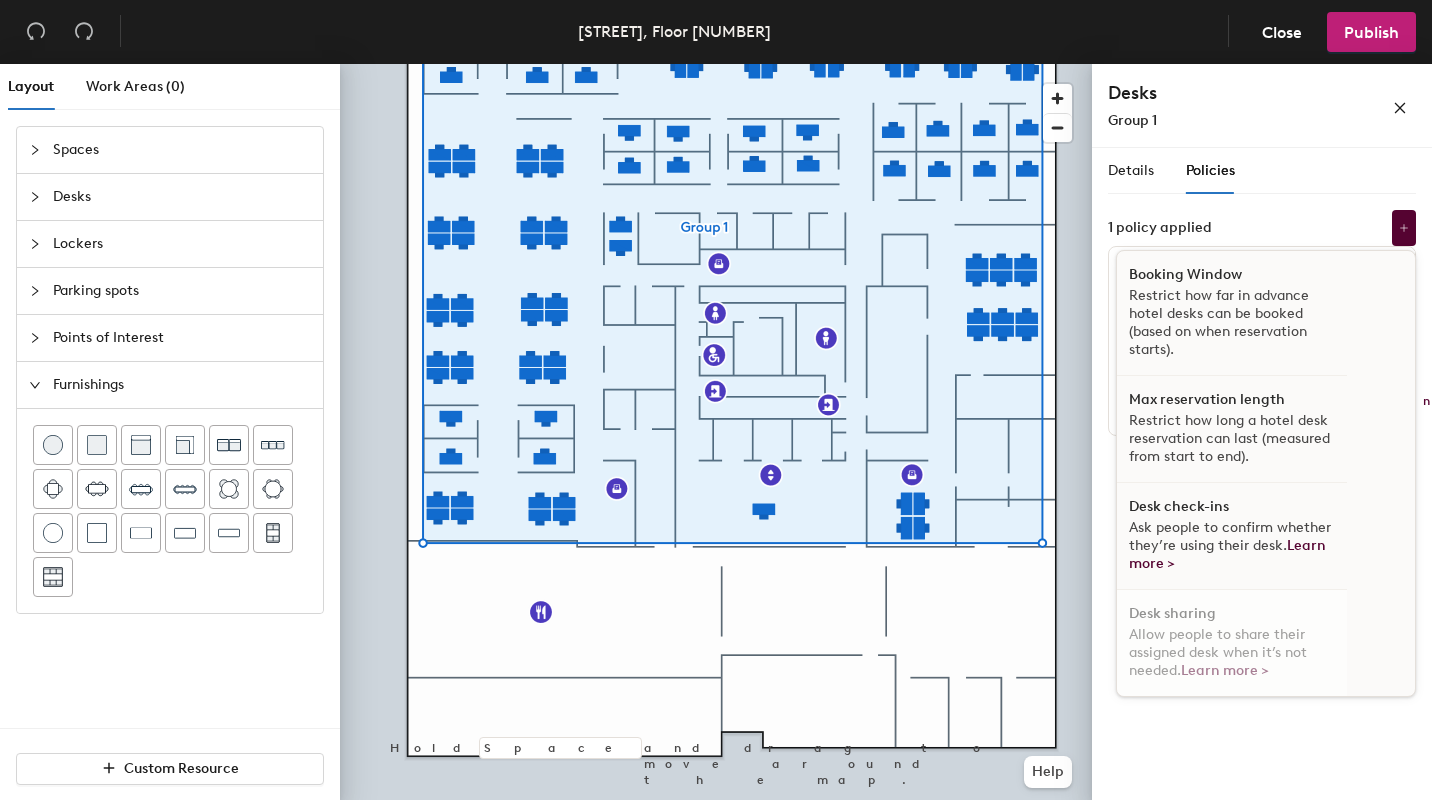 click on "Allow people to share their assigned desk when it’s not needed.  Learn more >" at bounding box center (1218, 652) 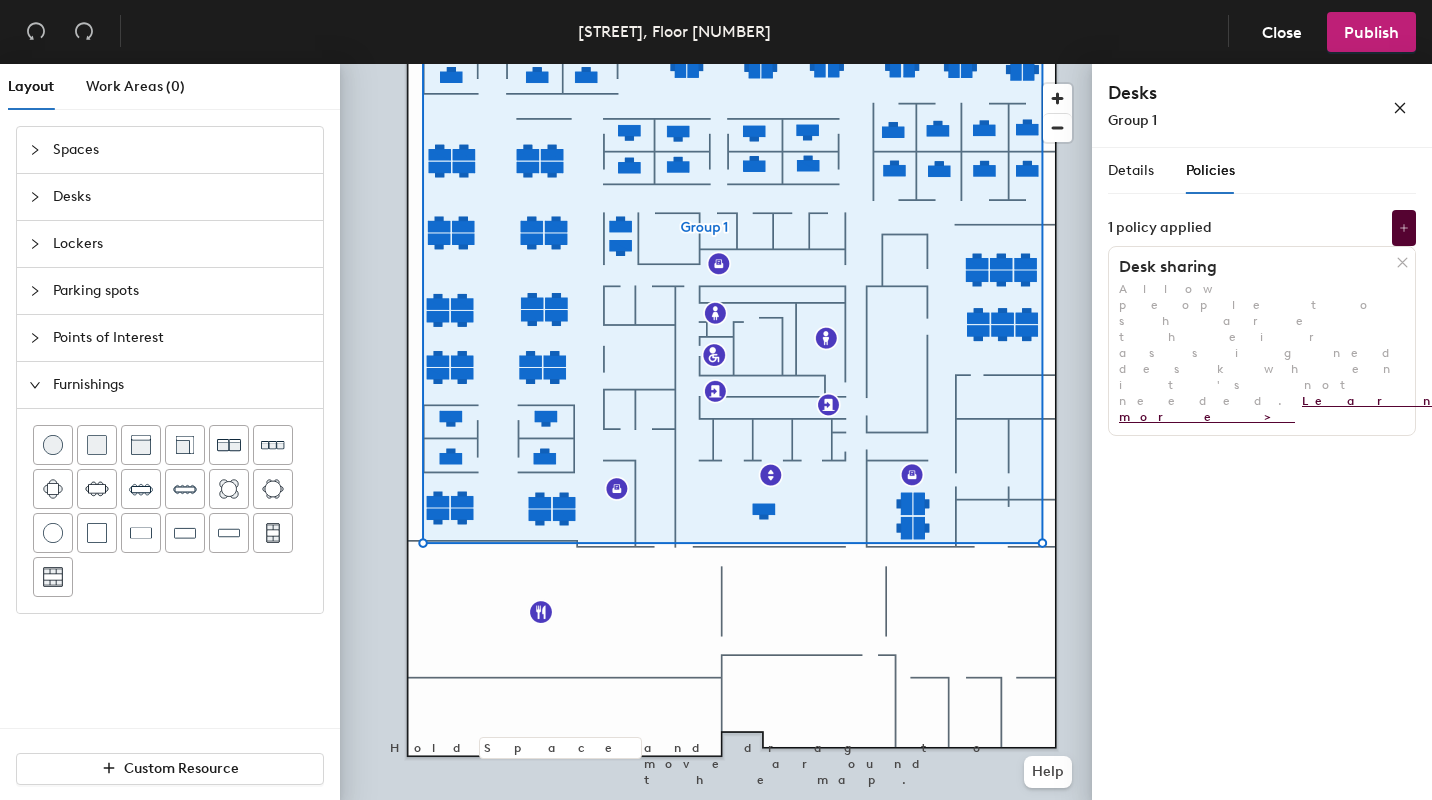click on "Learn more >" at bounding box center (1280, 409) 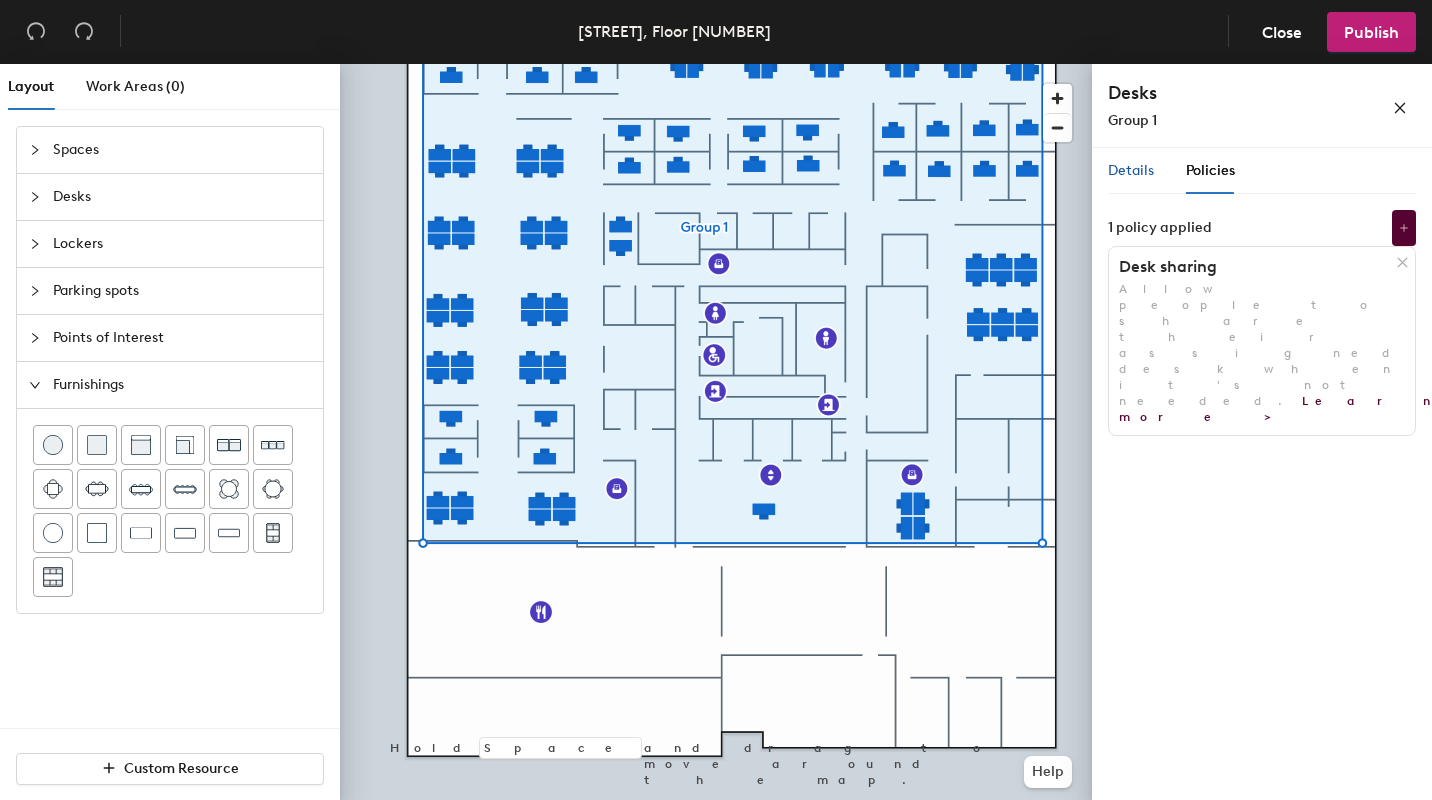 click on "Details" at bounding box center [1131, 170] 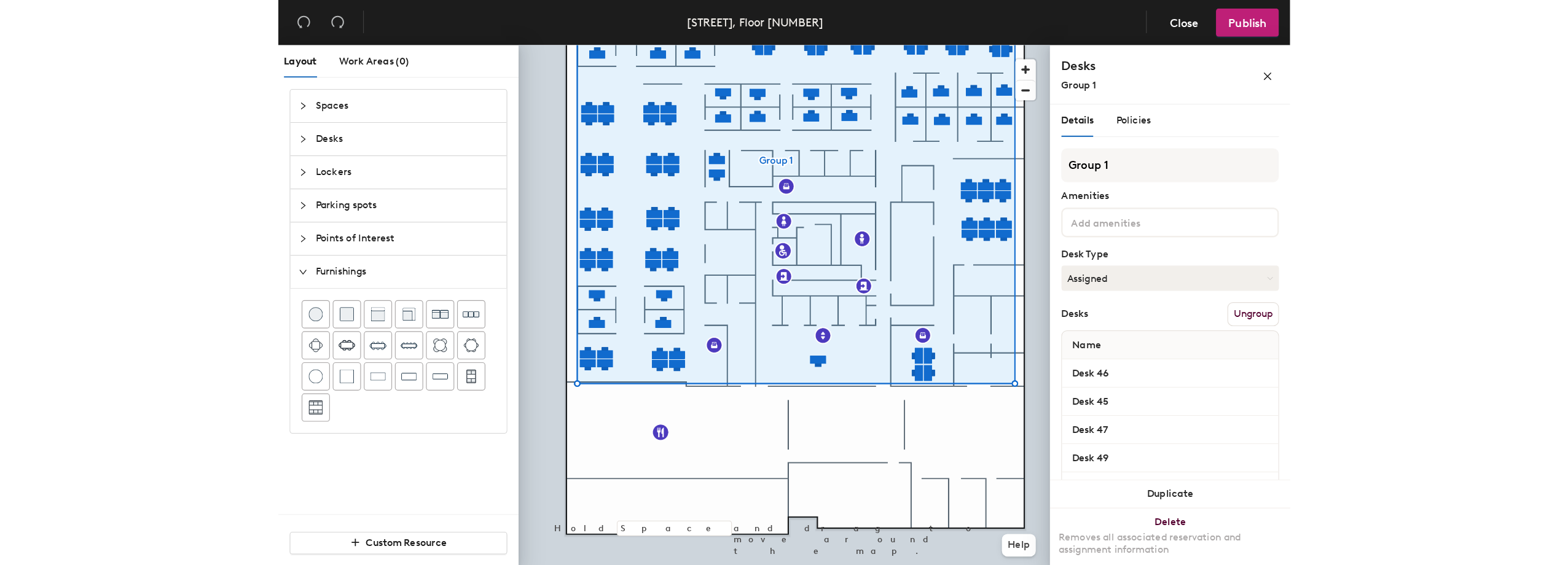 scroll, scrollTop: 61, scrollLeft: 0, axis: vertical 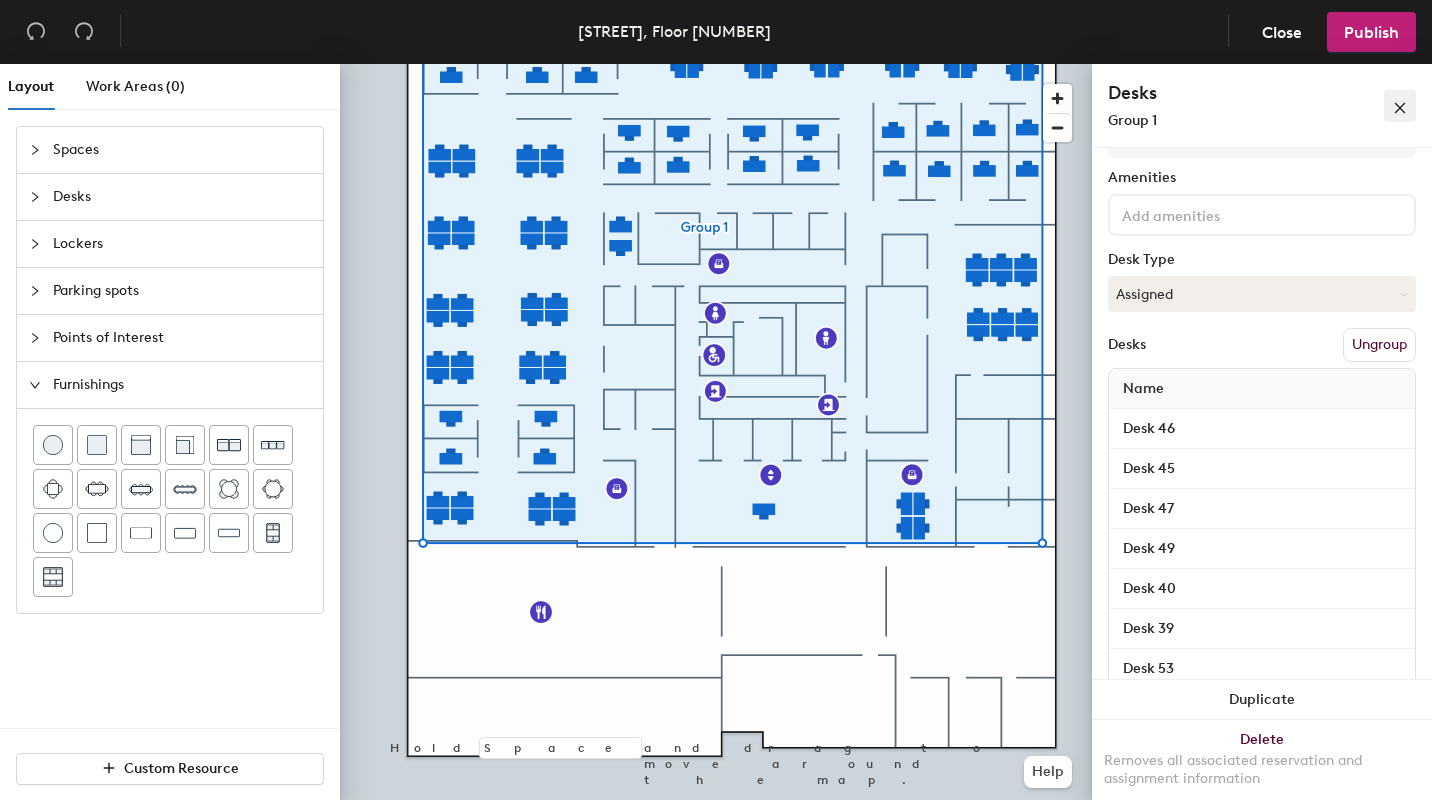 click at bounding box center (1400, 108) 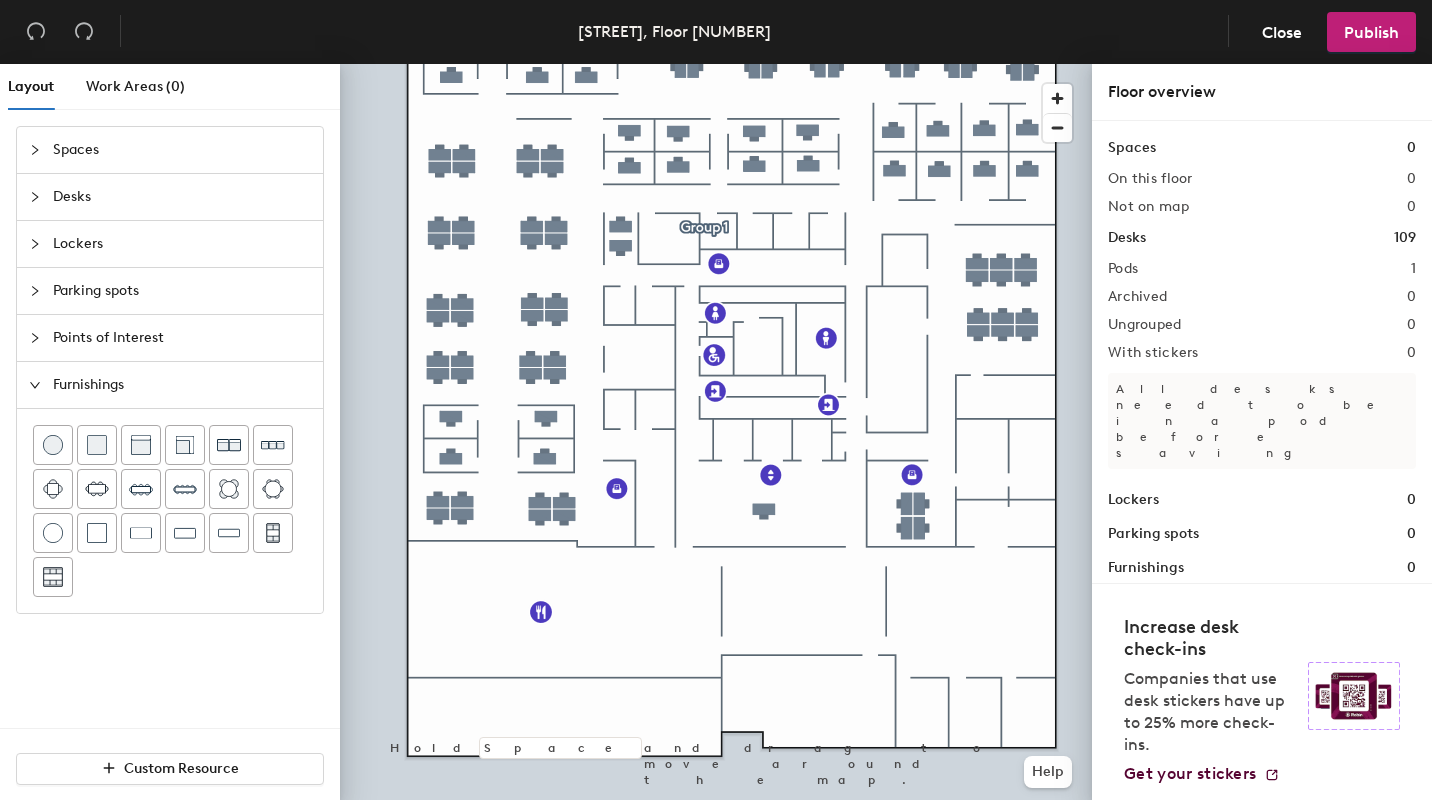 click on "Desks" at bounding box center (1132, 148) 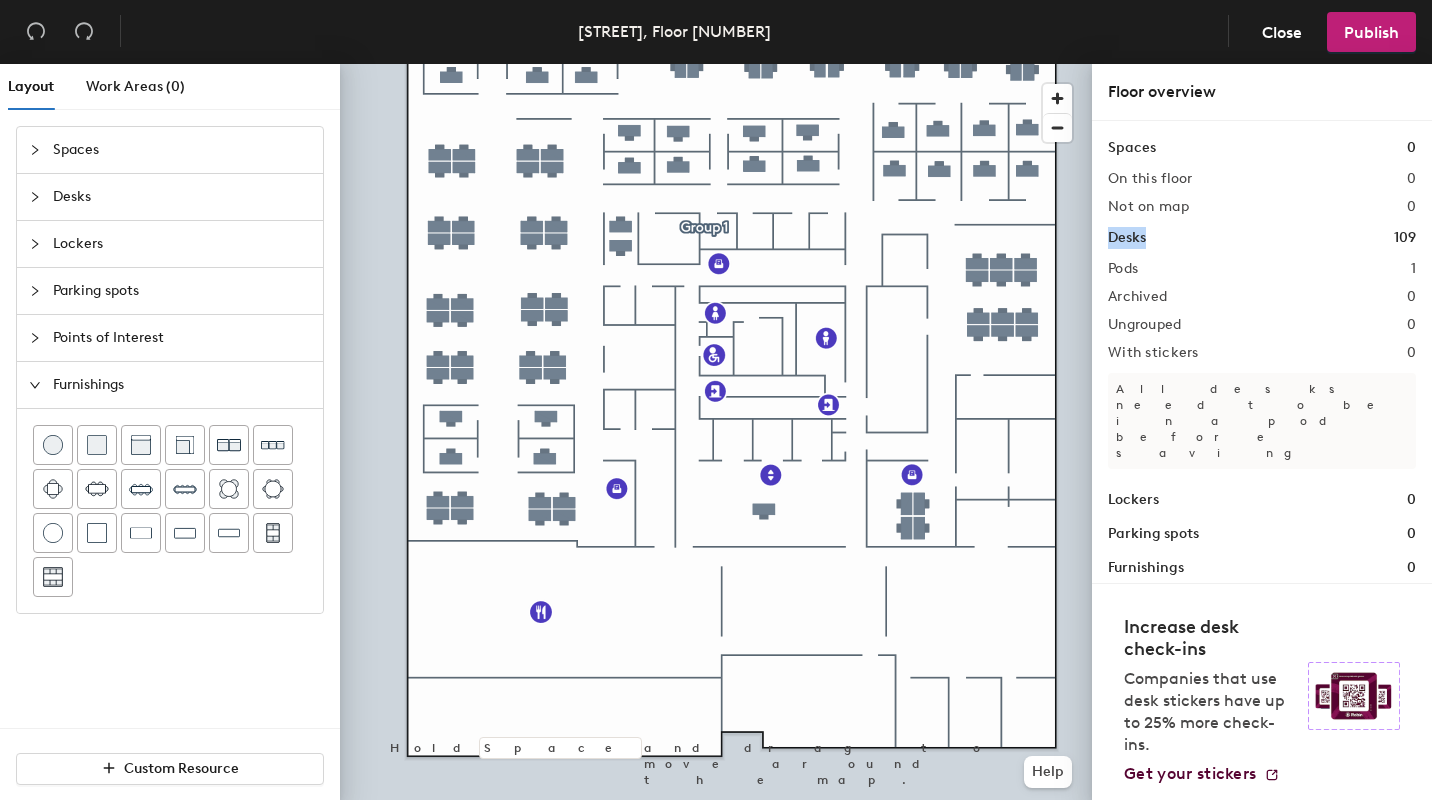 click on "Desks" at bounding box center [1132, 148] 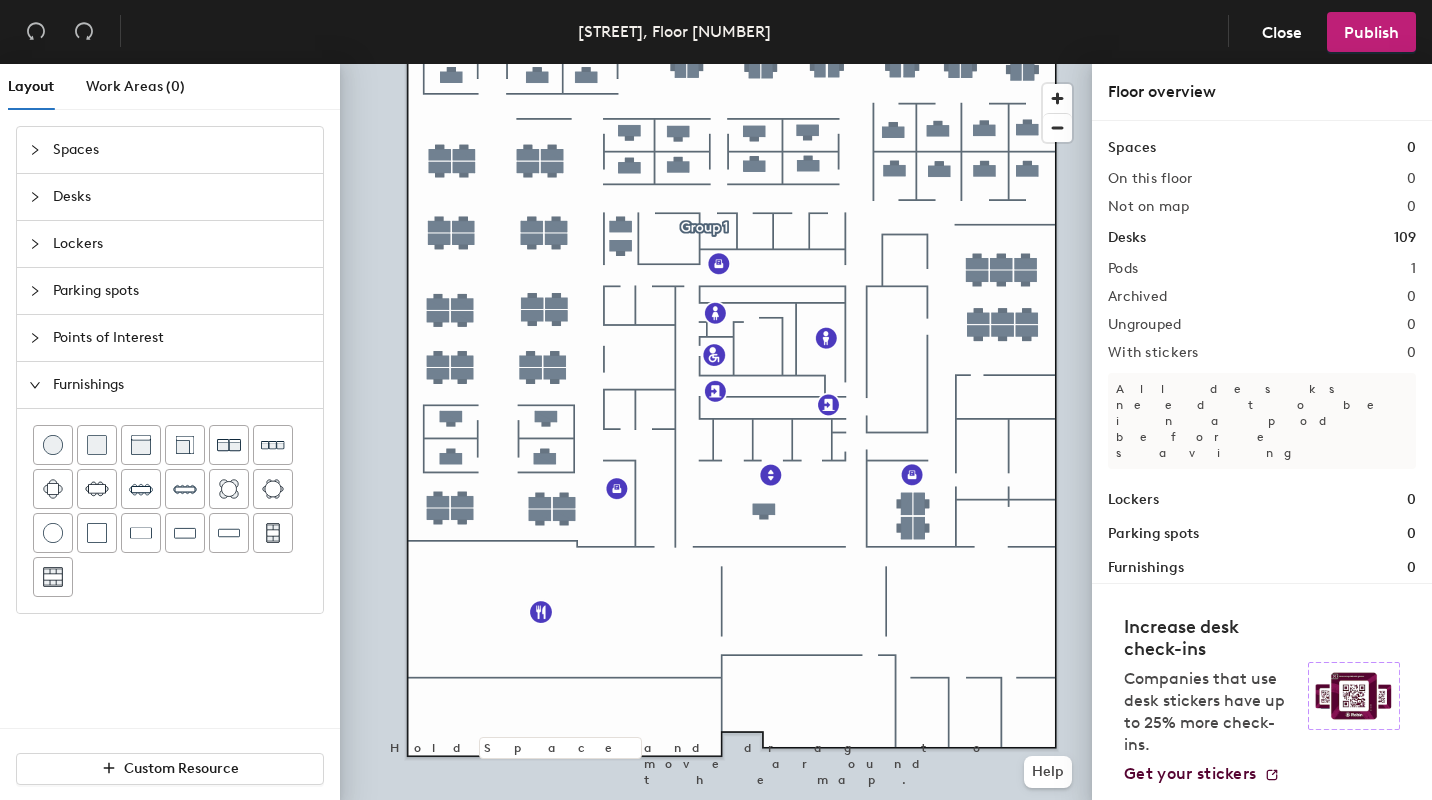 click on "Spaces Desks Lockers Parking spots Points of Interest Furnishings" at bounding box center (170, 427) 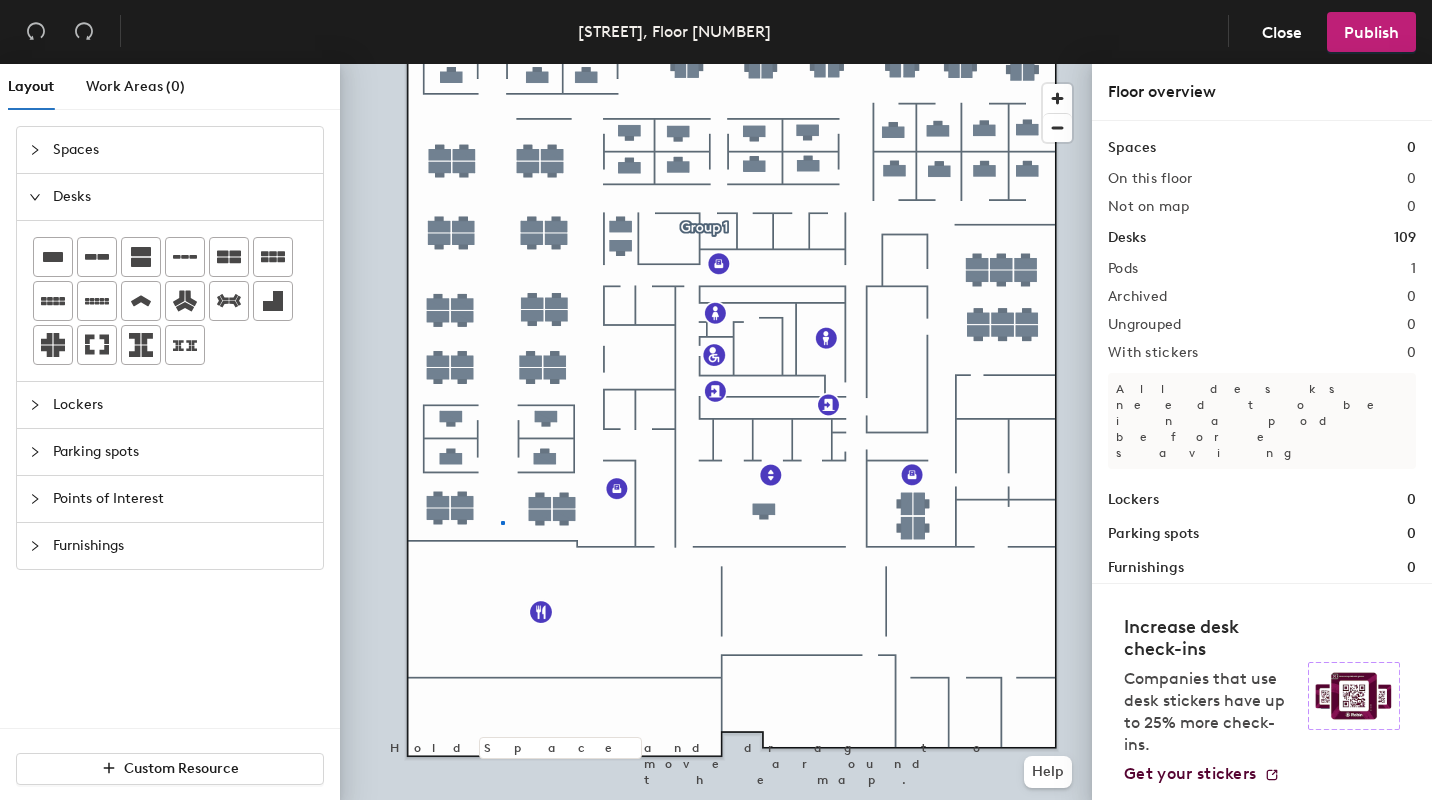 click at bounding box center (716, 64) 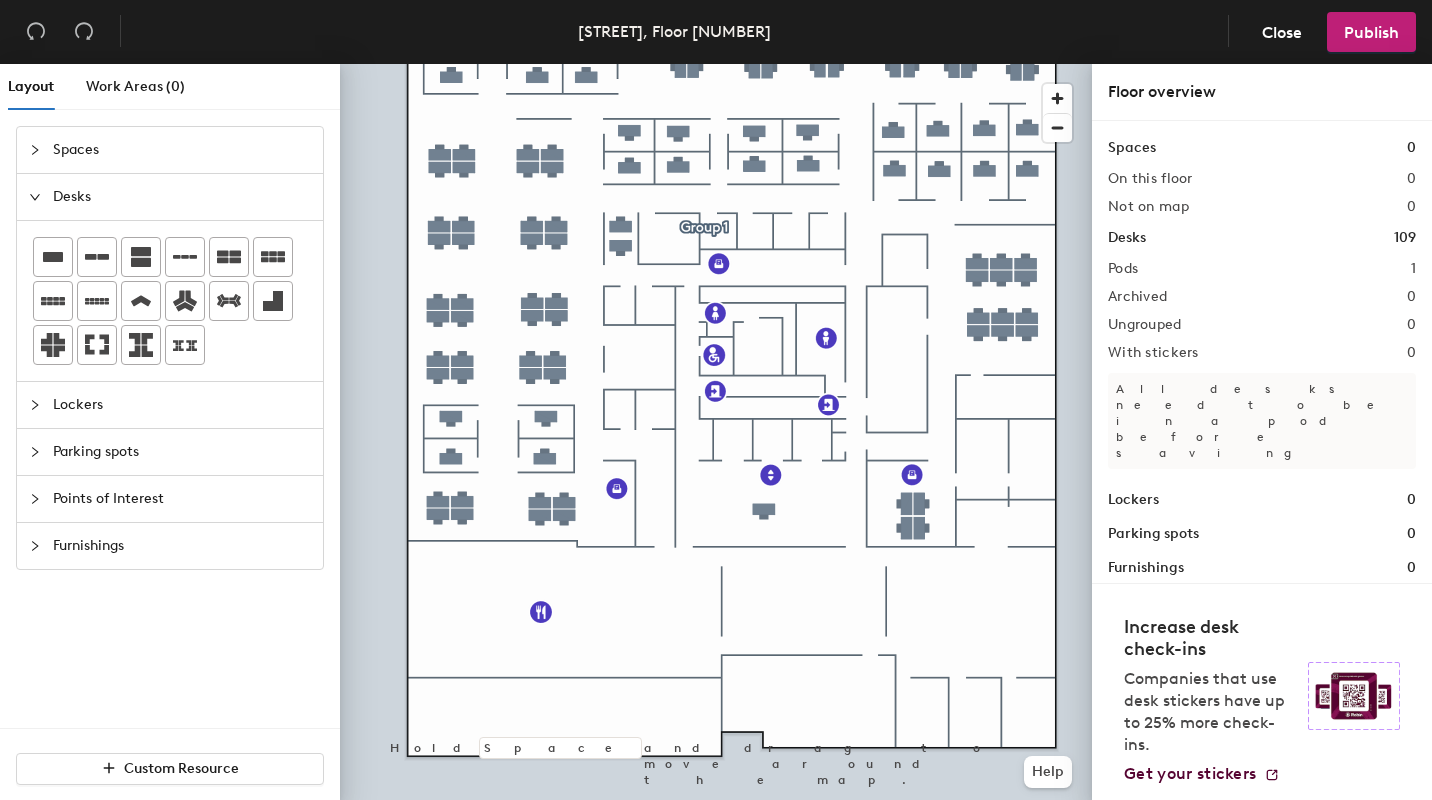 click on "Not on map" at bounding box center (1150, 179) 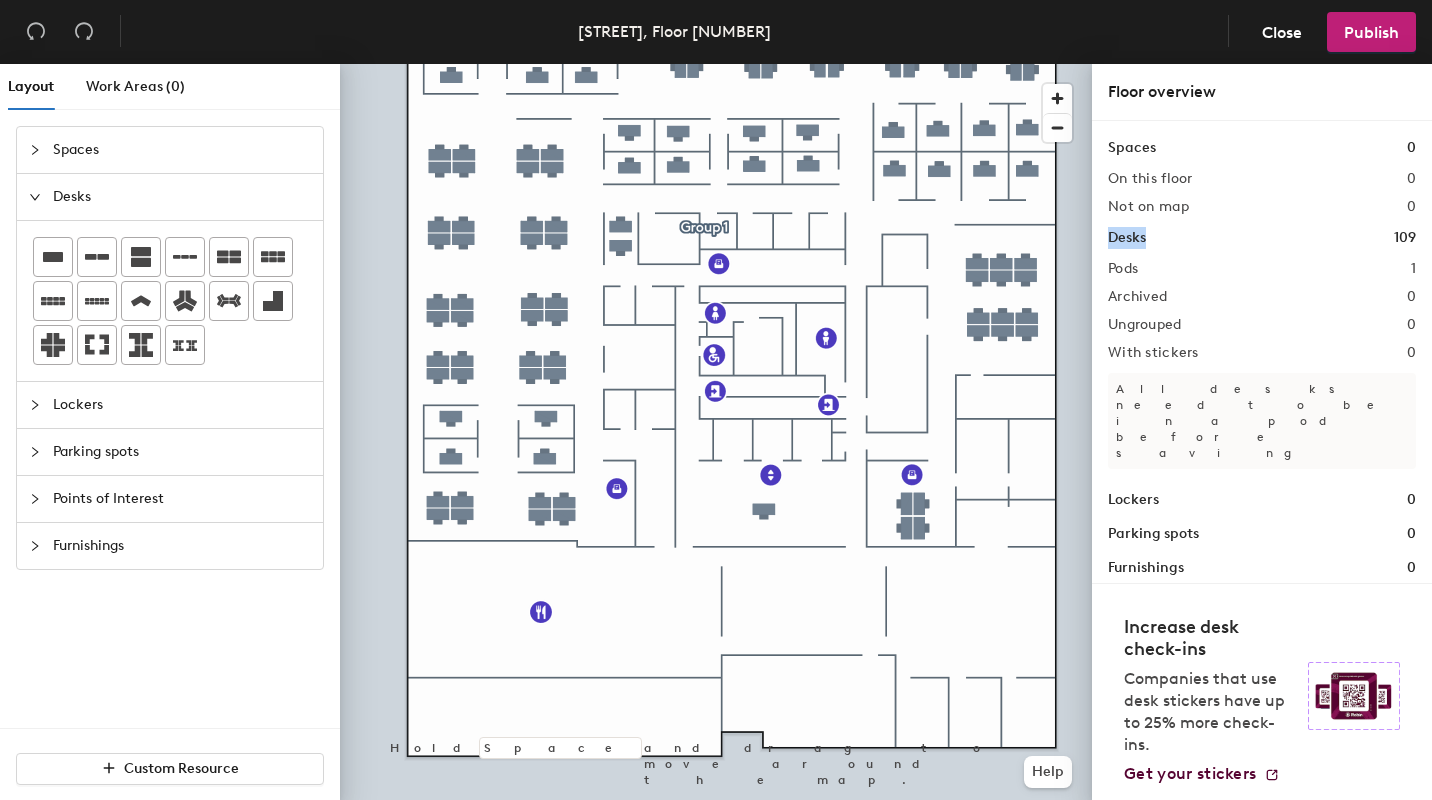 click on "Desks" at bounding box center (1132, 148) 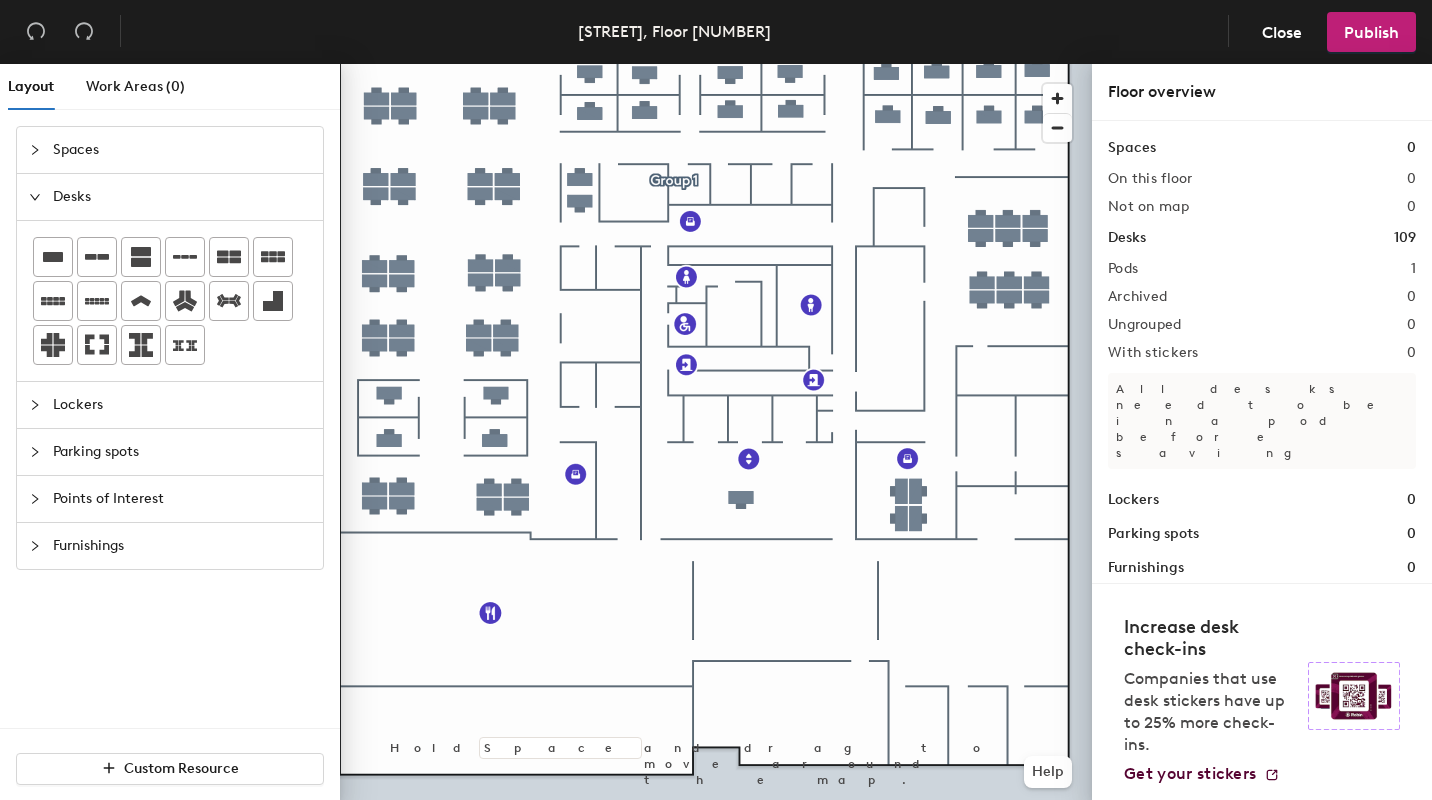 click on "Desks" at bounding box center (1132, 148) 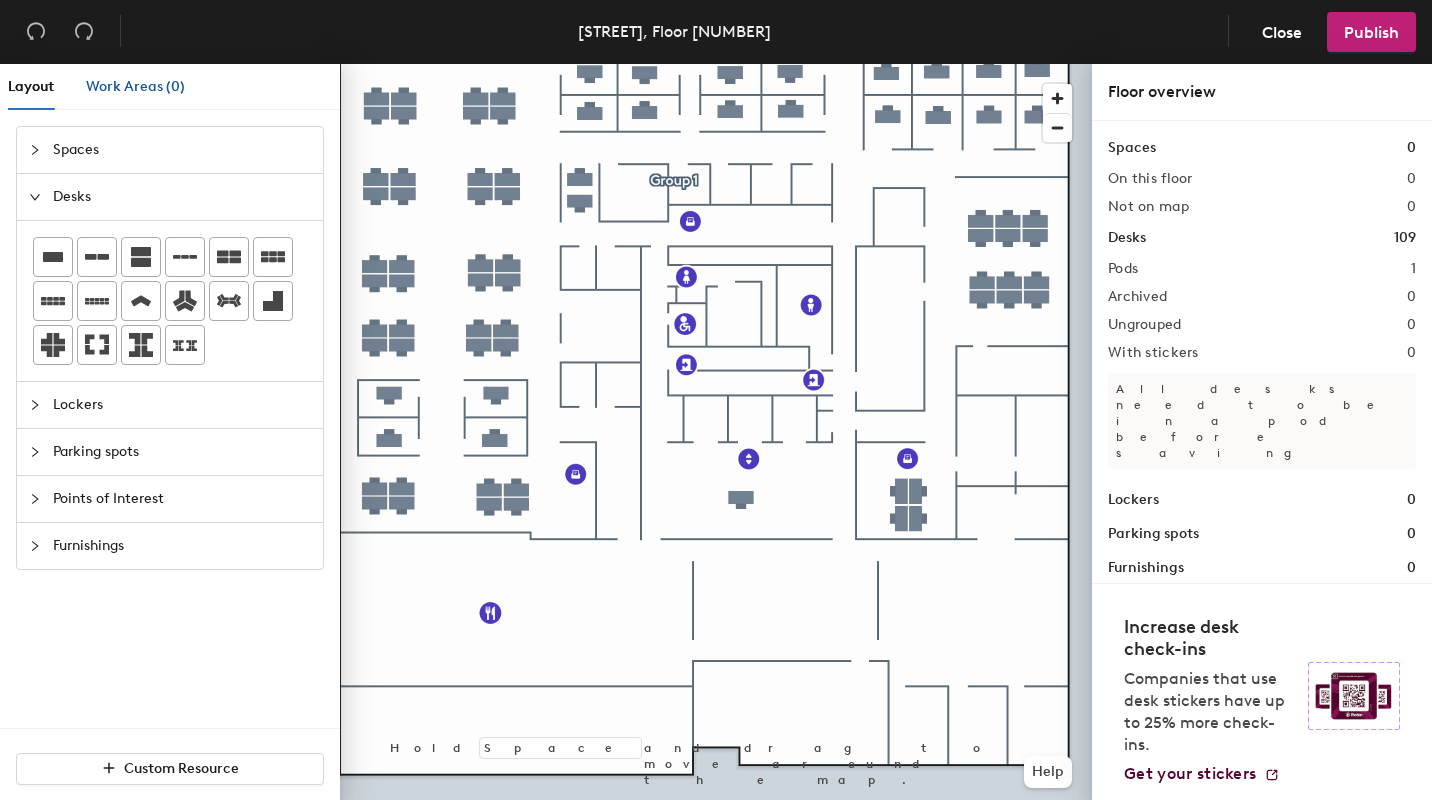 click on "Work Areas ([NUMBER])" at bounding box center [165, 86] 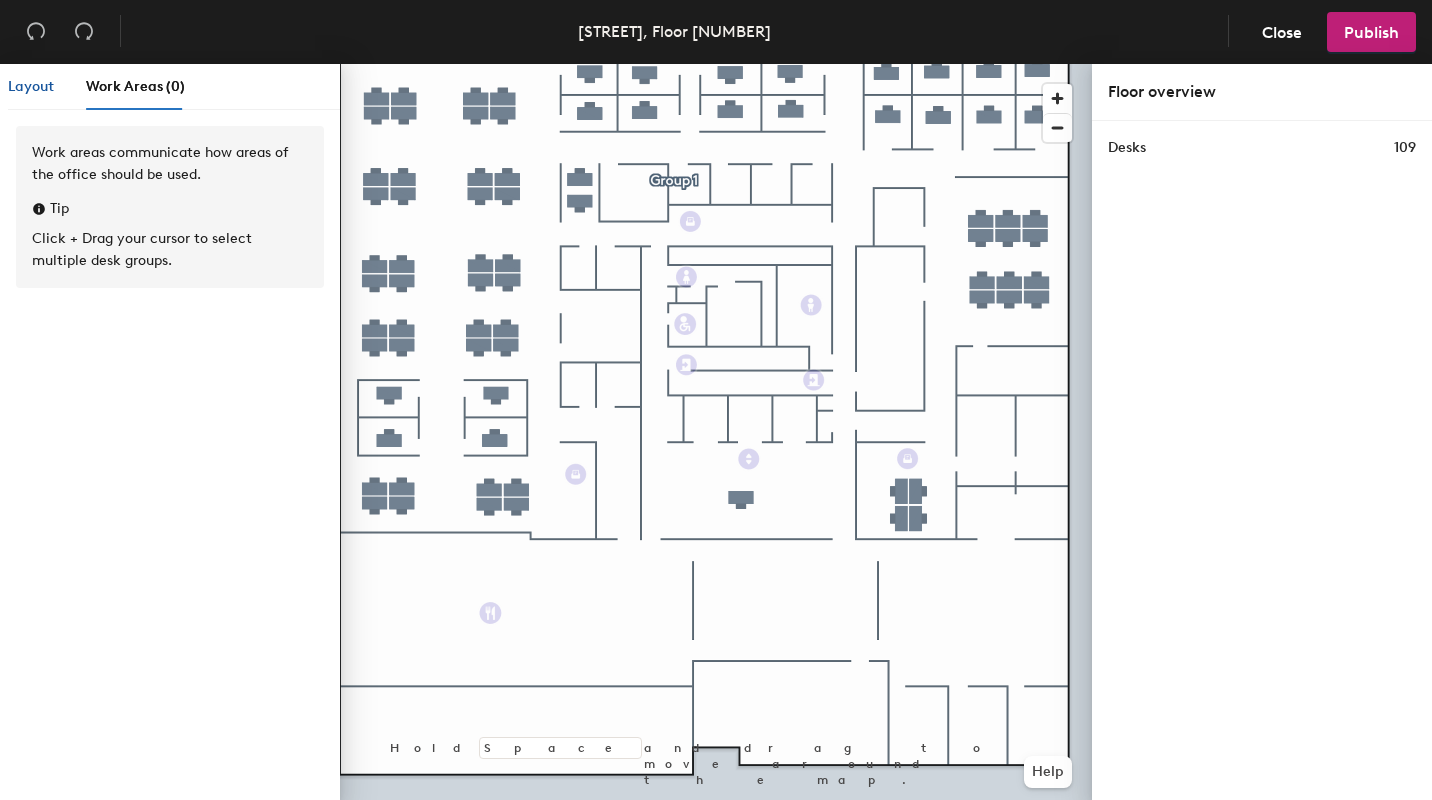 click on "Layout" at bounding box center (31, 86) 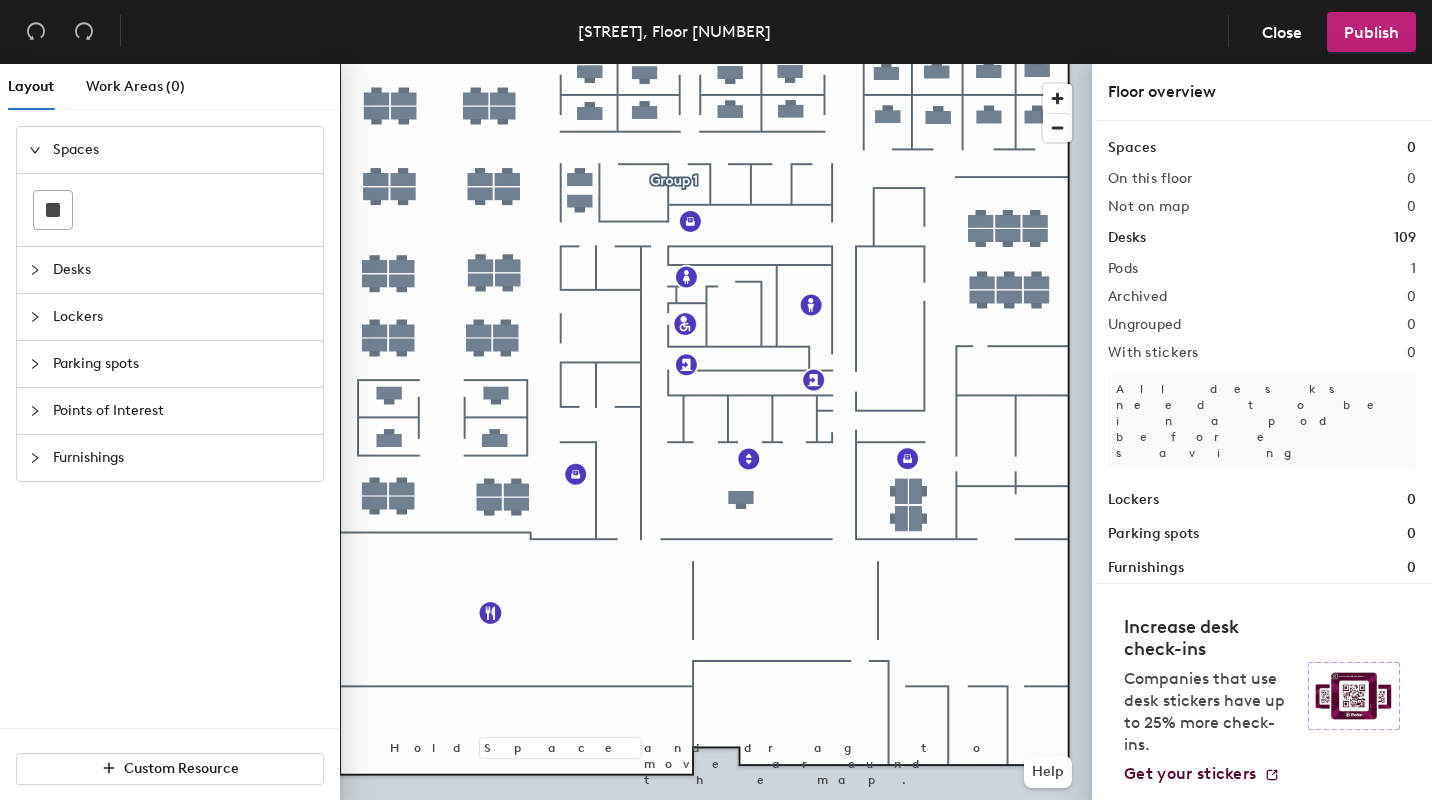 click at bounding box center (35, 270) 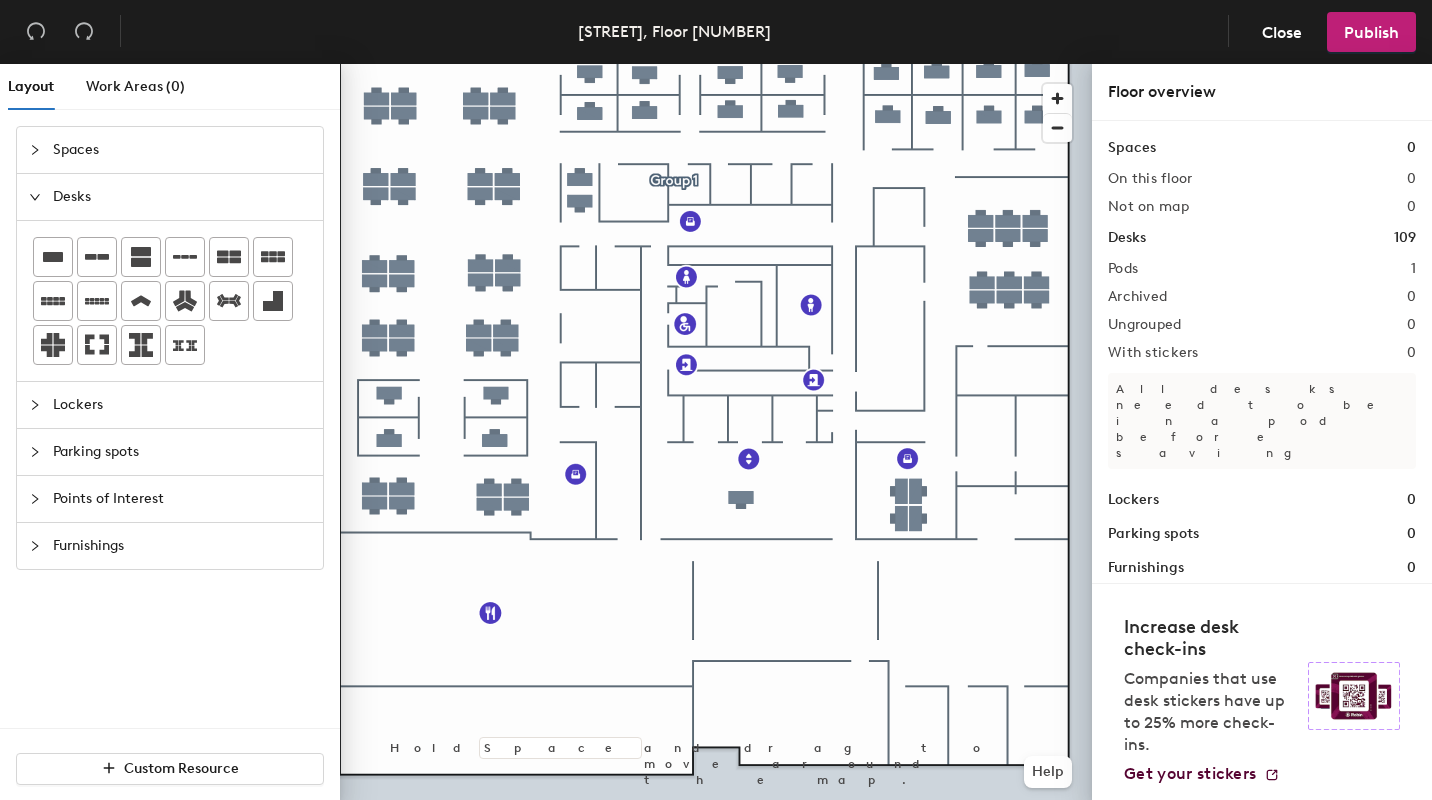 click on "Spaces Desks Lockers Parking spots Points of Interest Furnishings" at bounding box center [170, 427] 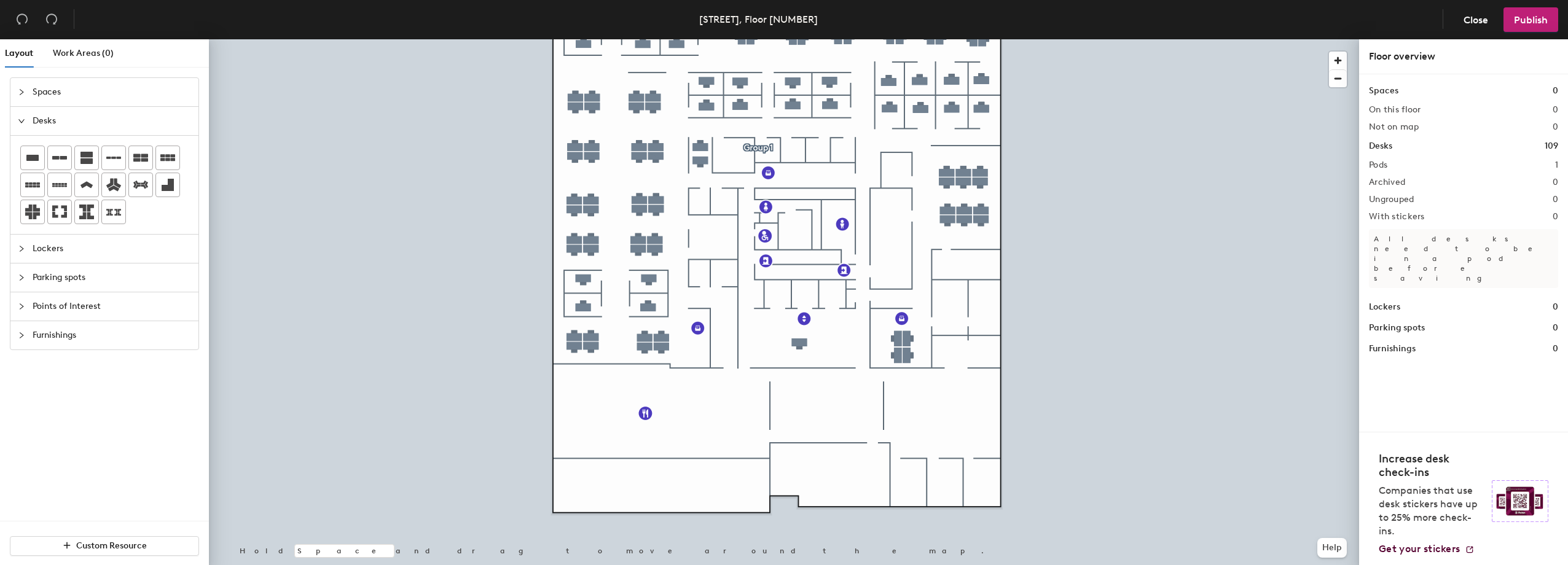 click on "Desks" at bounding box center (1384, 91) 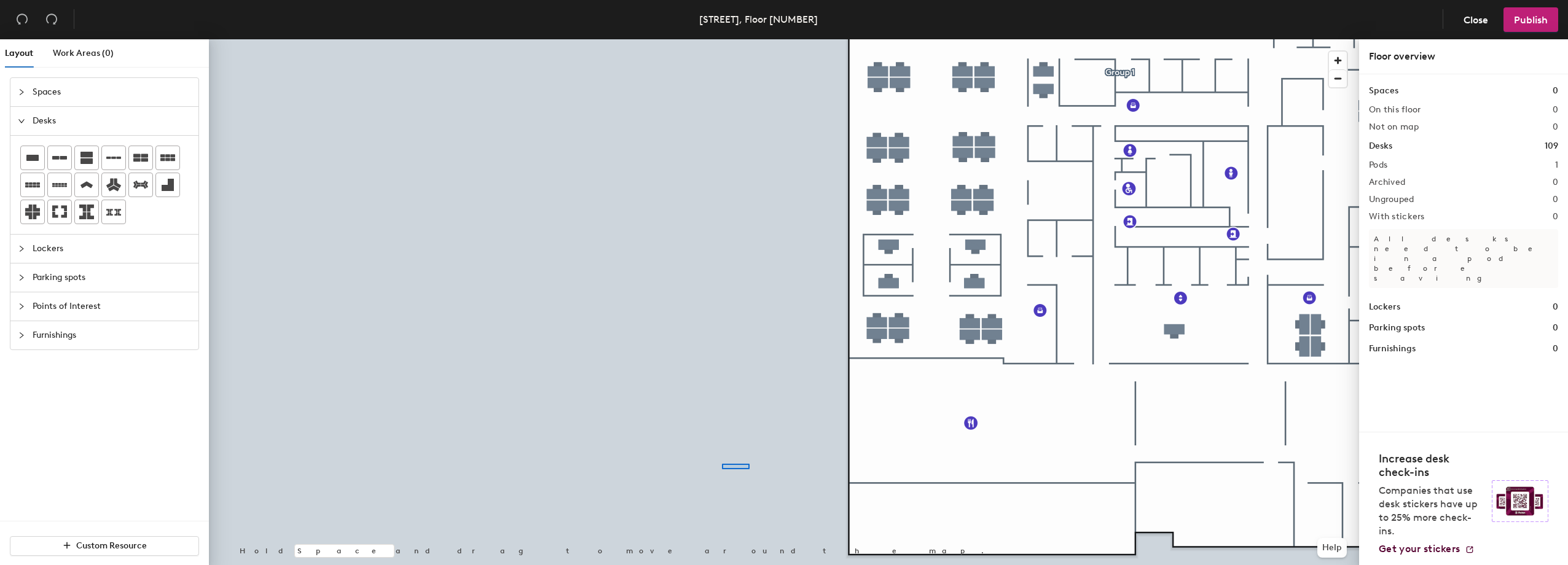 click at bounding box center (784, 39) 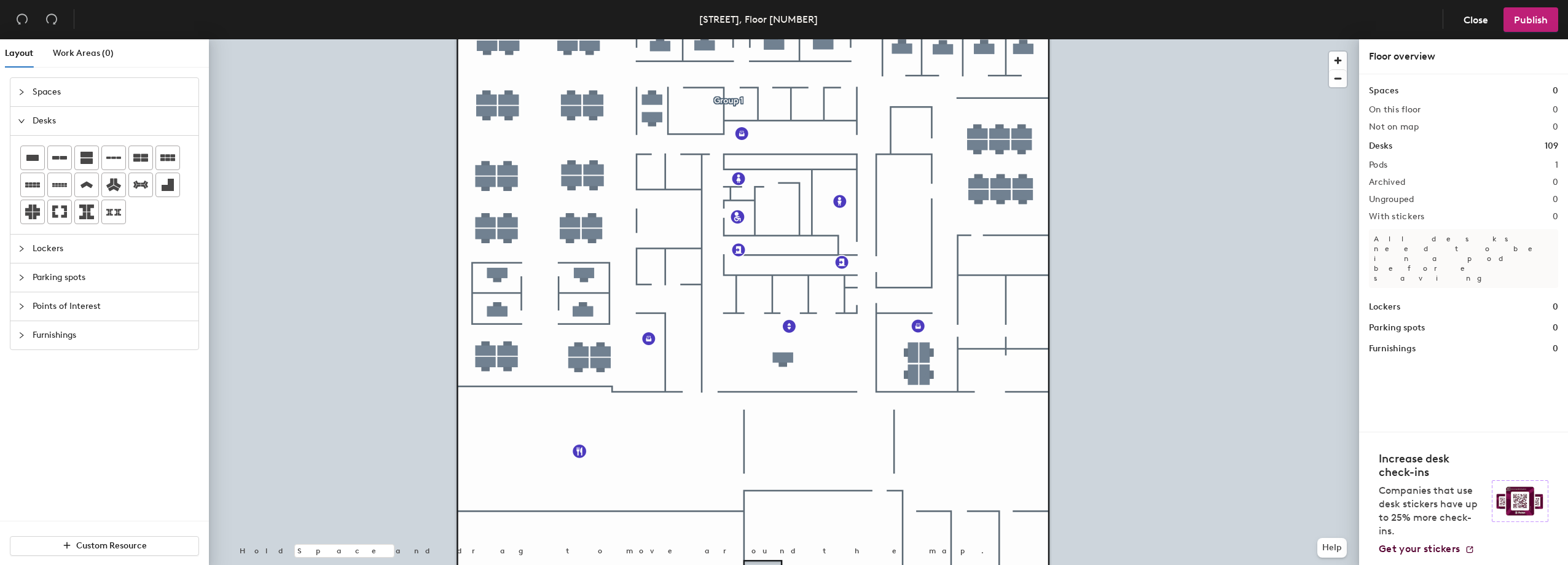 click on "Desks" at bounding box center (1384, 91) 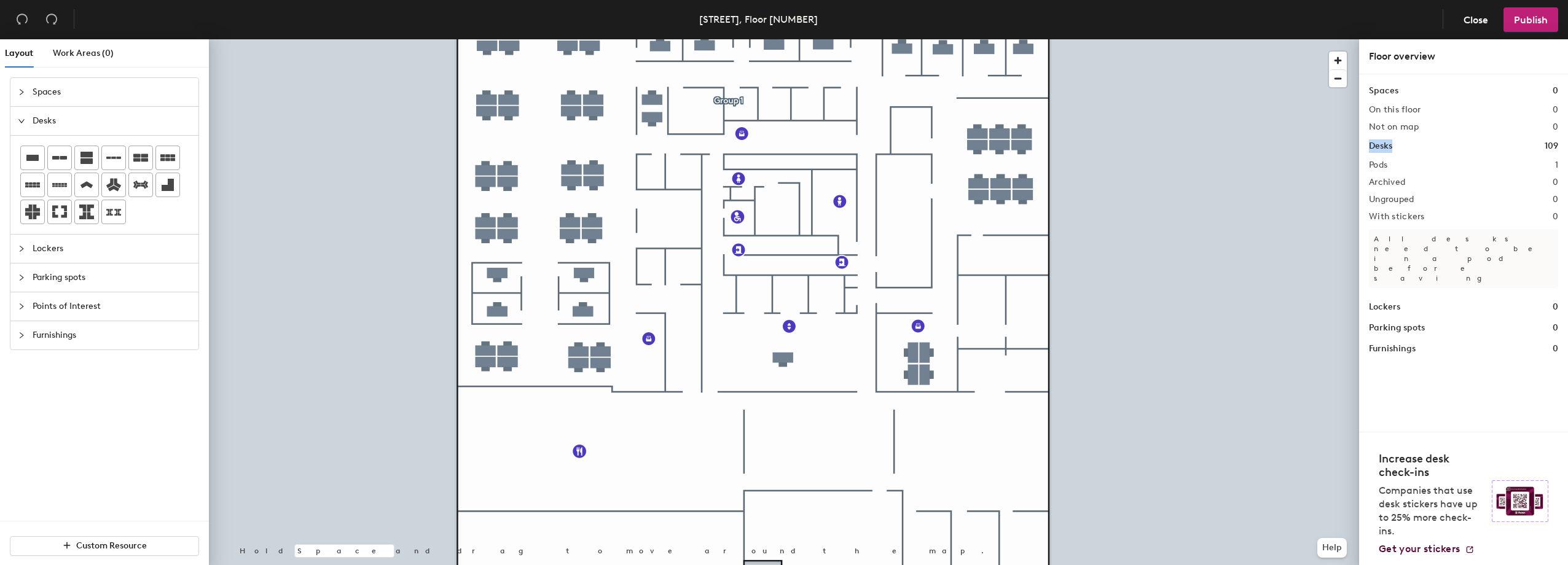 click on "Desks" at bounding box center [1384, 91] 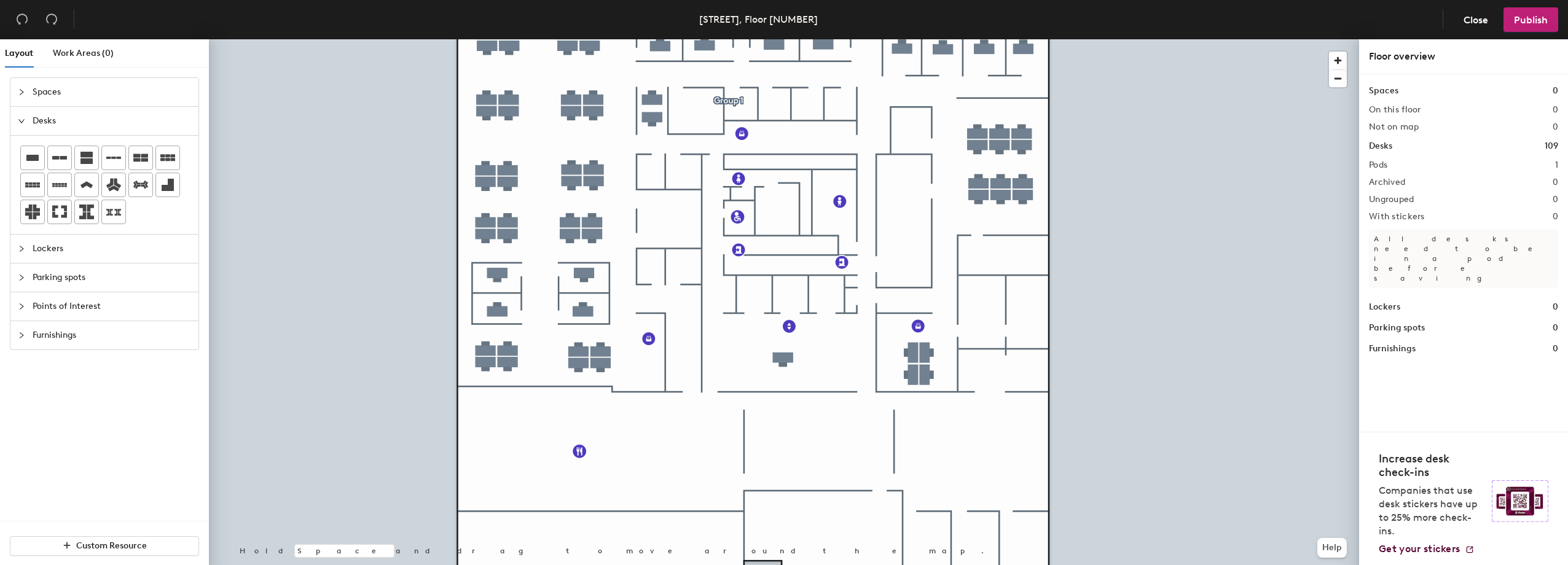 click on "109" at bounding box center (1555, 91) 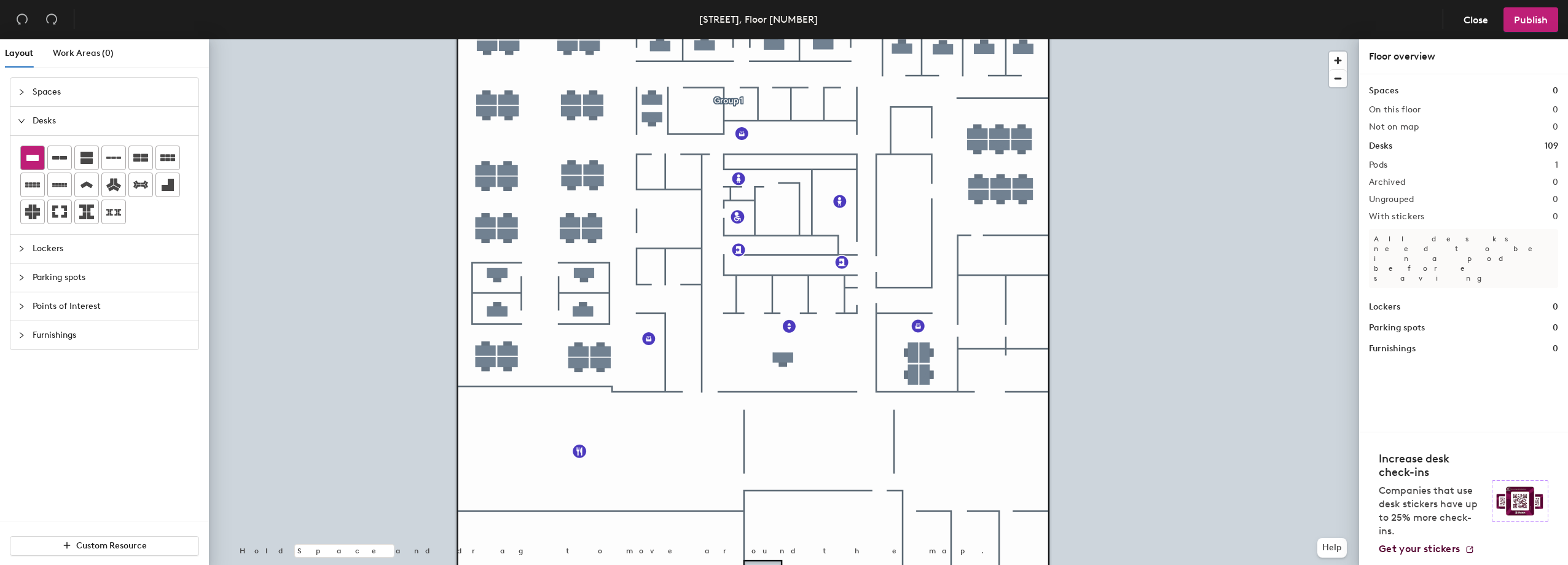 click at bounding box center [33, 158] 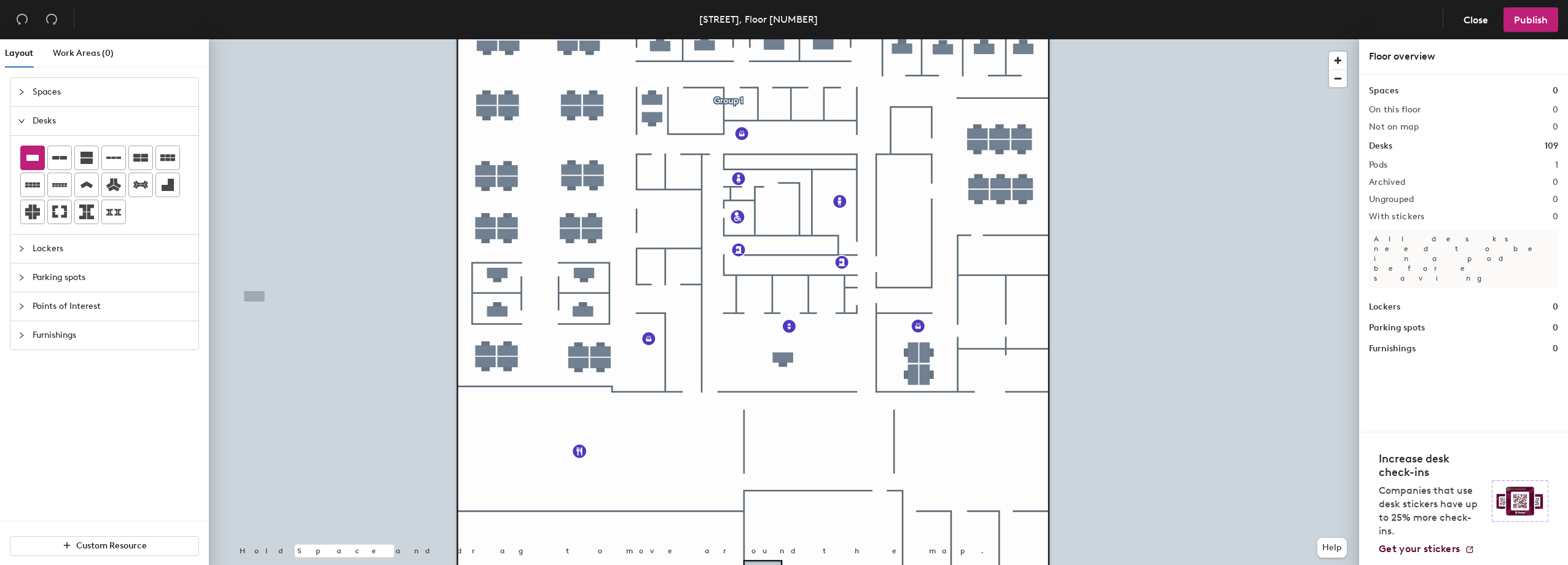 click at bounding box center (33, 158) 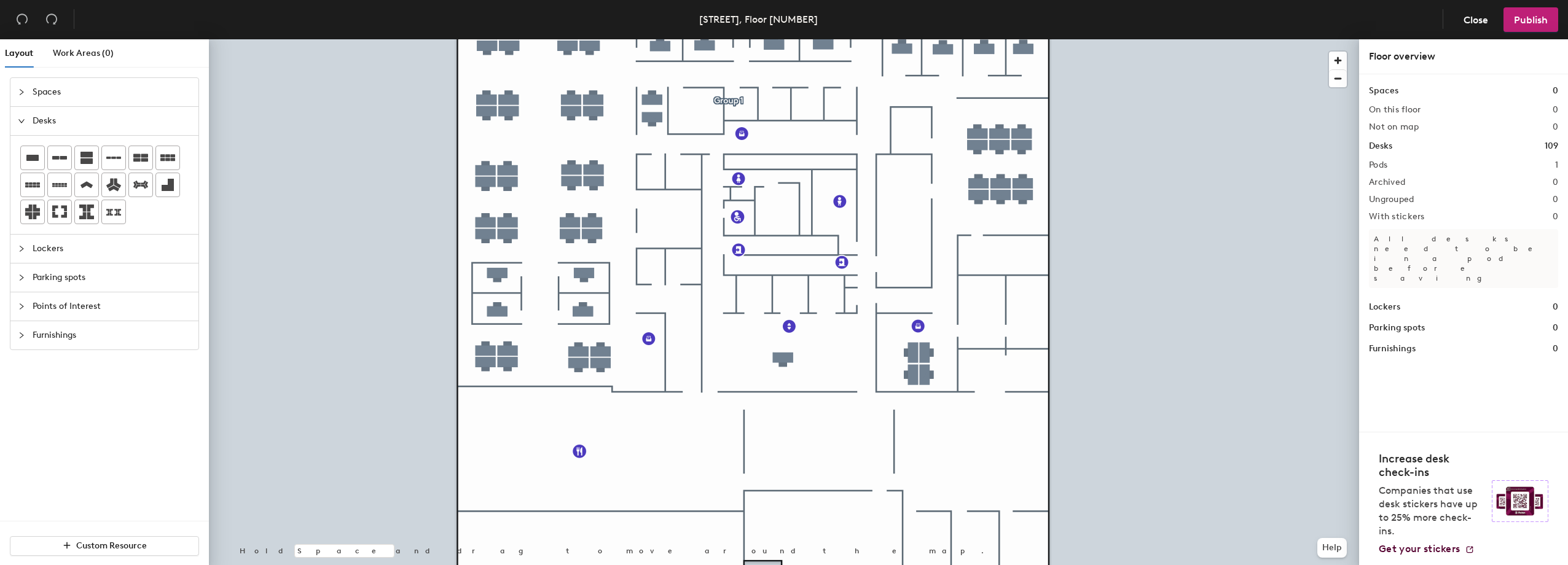 click at bounding box center [25, 92] 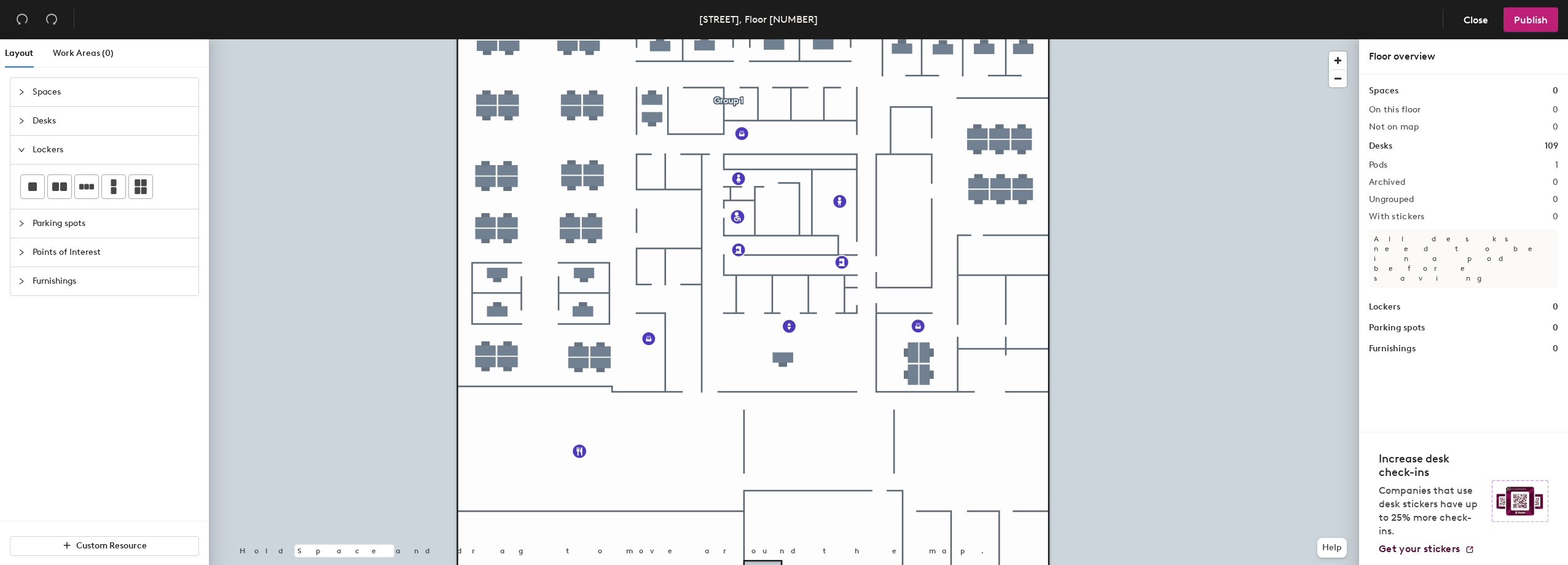 click on "Spaces" at bounding box center [104, 92] 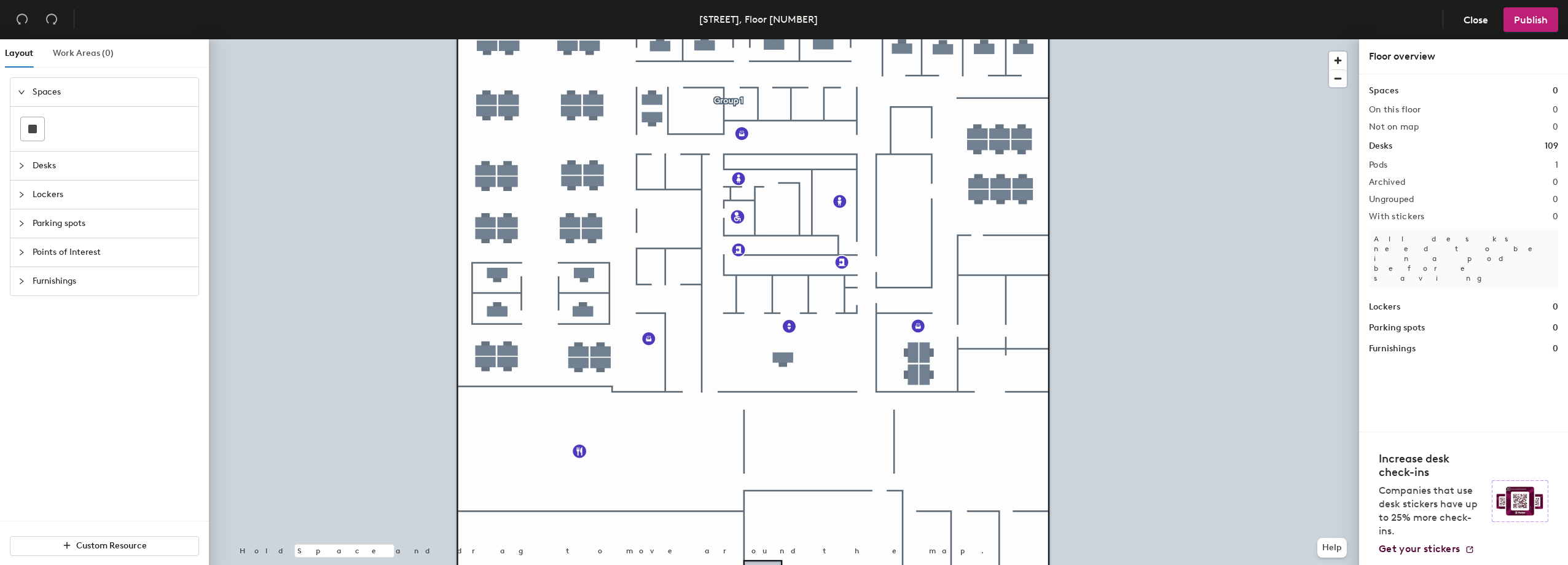 click on "Work Areas ([NUMBER])" at bounding box center [101, 53] 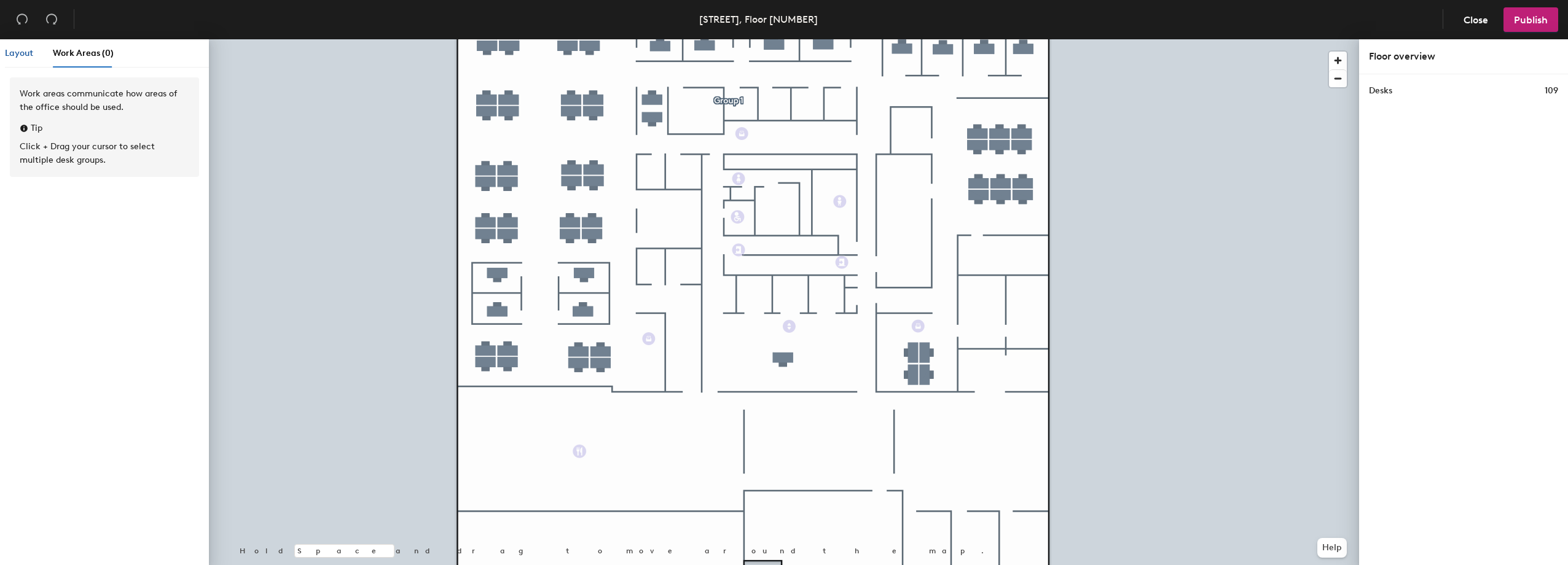 click on "Layout" at bounding box center [19, 53] 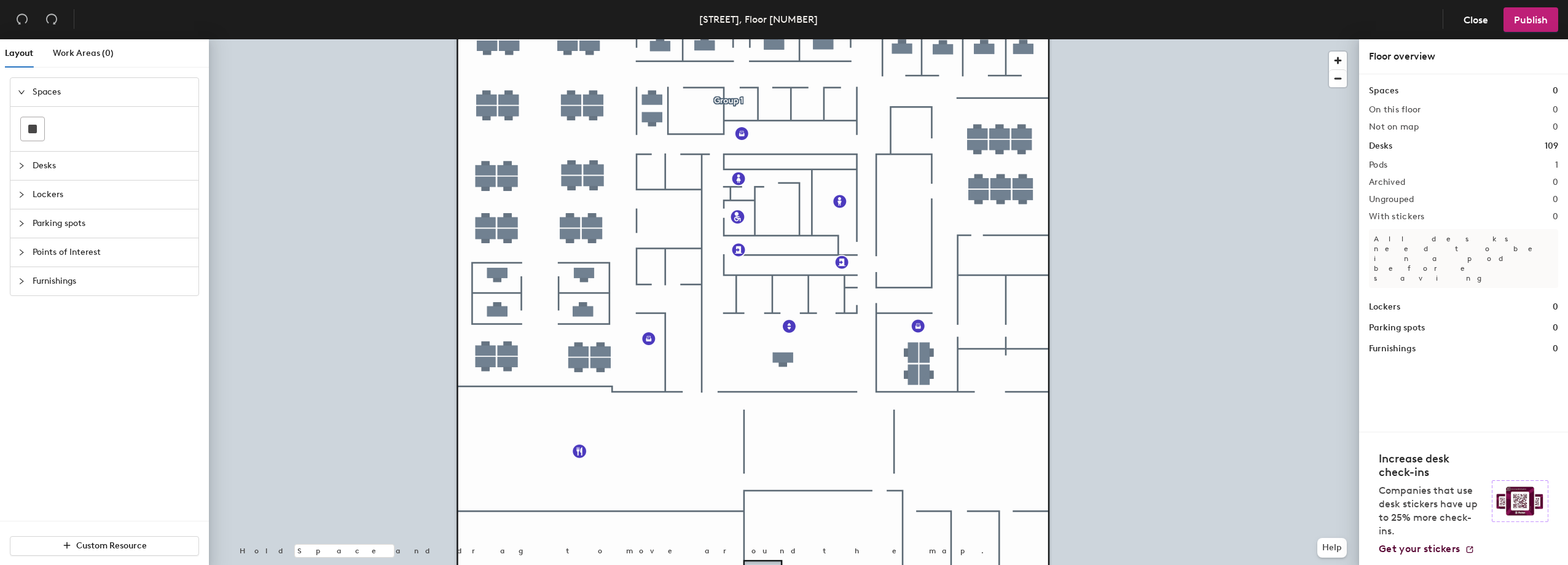 click at bounding box center (22, 166) 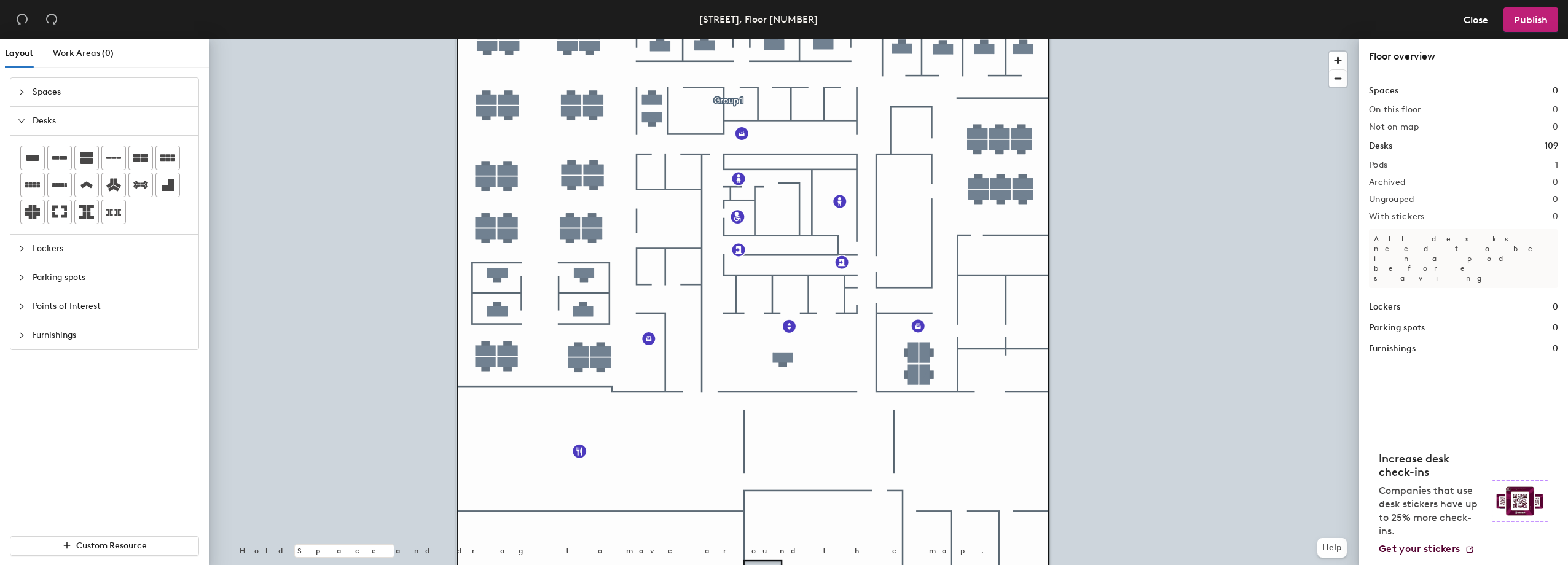 click at bounding box center [784, 39] 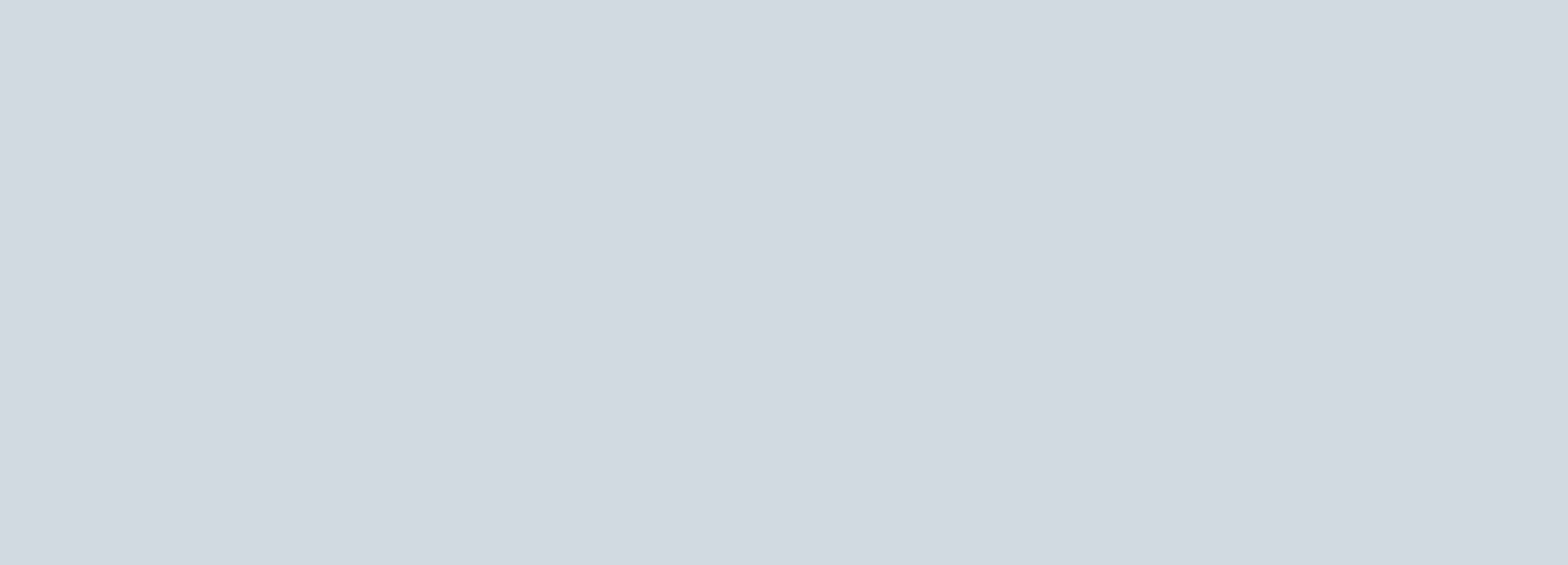 scroll, scrollTop: 0, scrollLeft: 0, axis: both 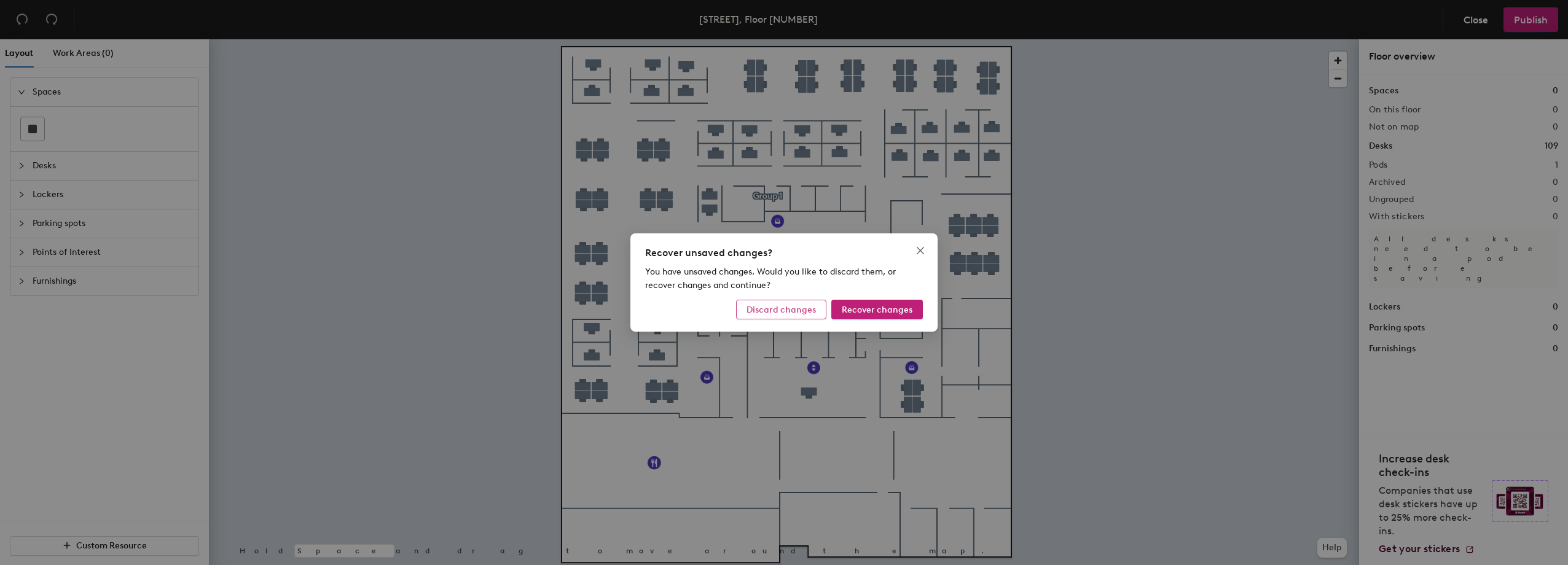 click on "Discard changes" at bounding box center [781, 310] 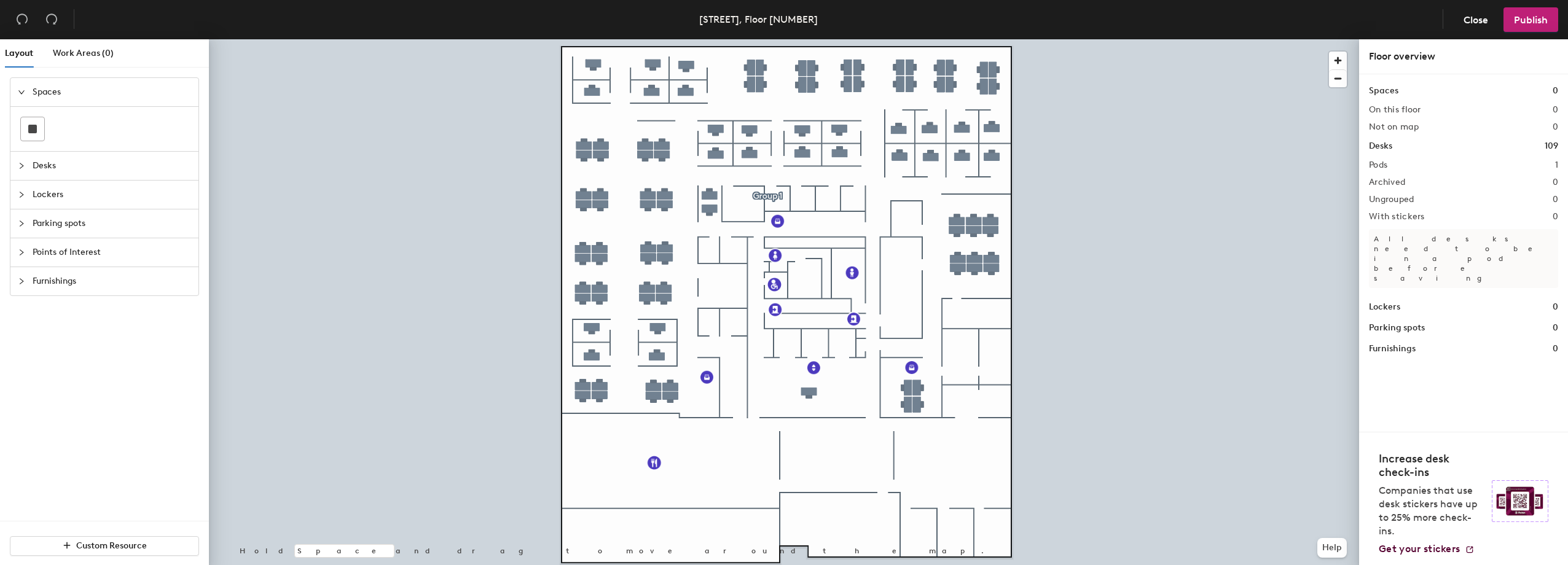 click on "Desks" at bounding box center (1384, 91) 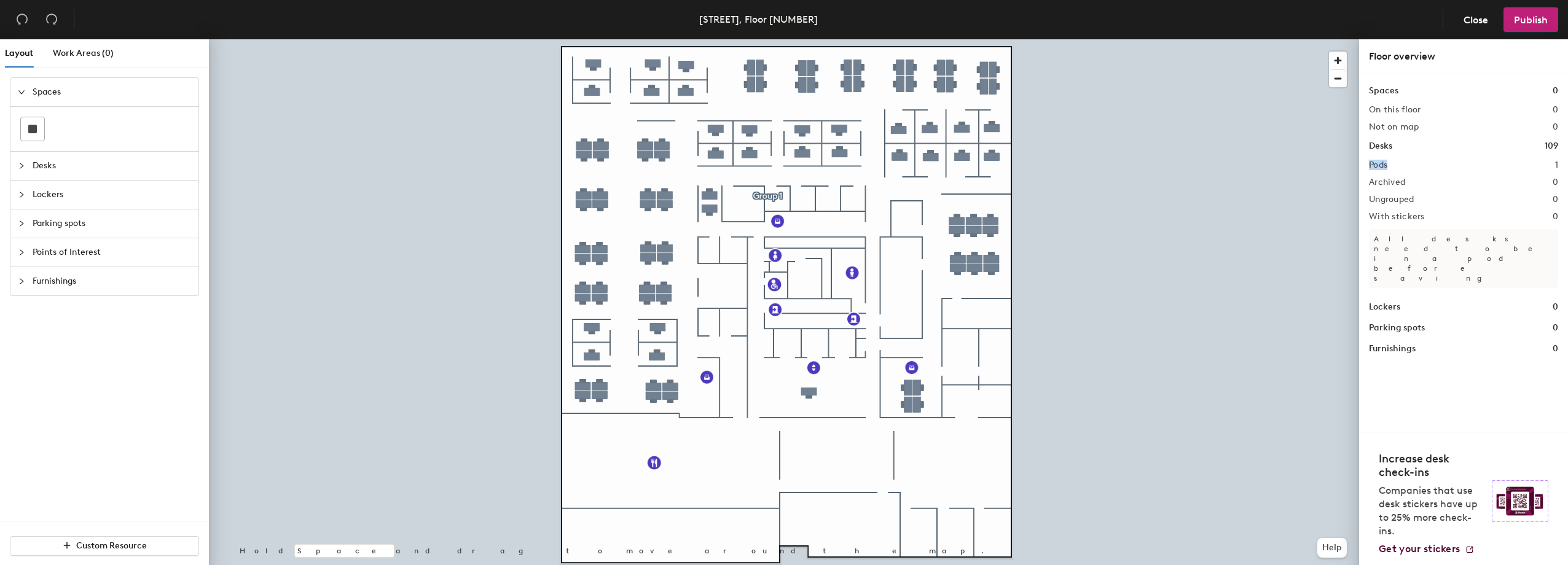 click on "Pods" at bounding box center (1395, 110) 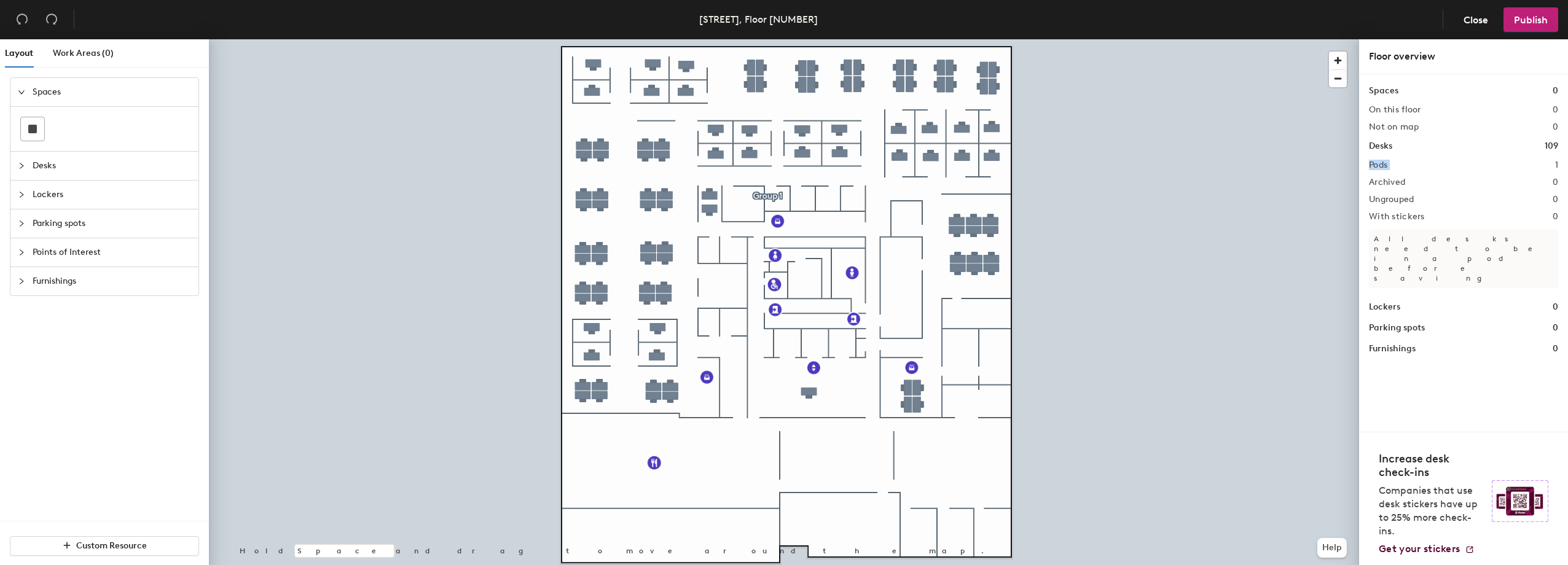 click on "Pods" at bounding box center (1395, 110) 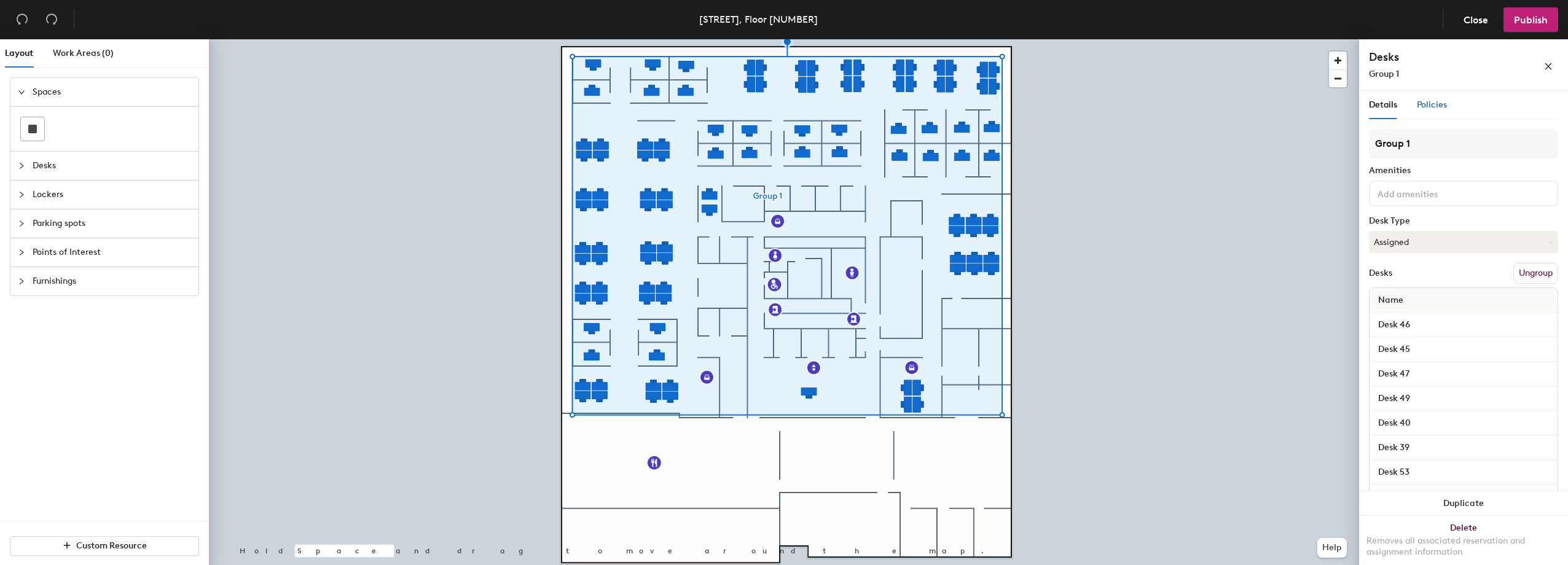 click on "Policies" at bounding box center [1432, 104] 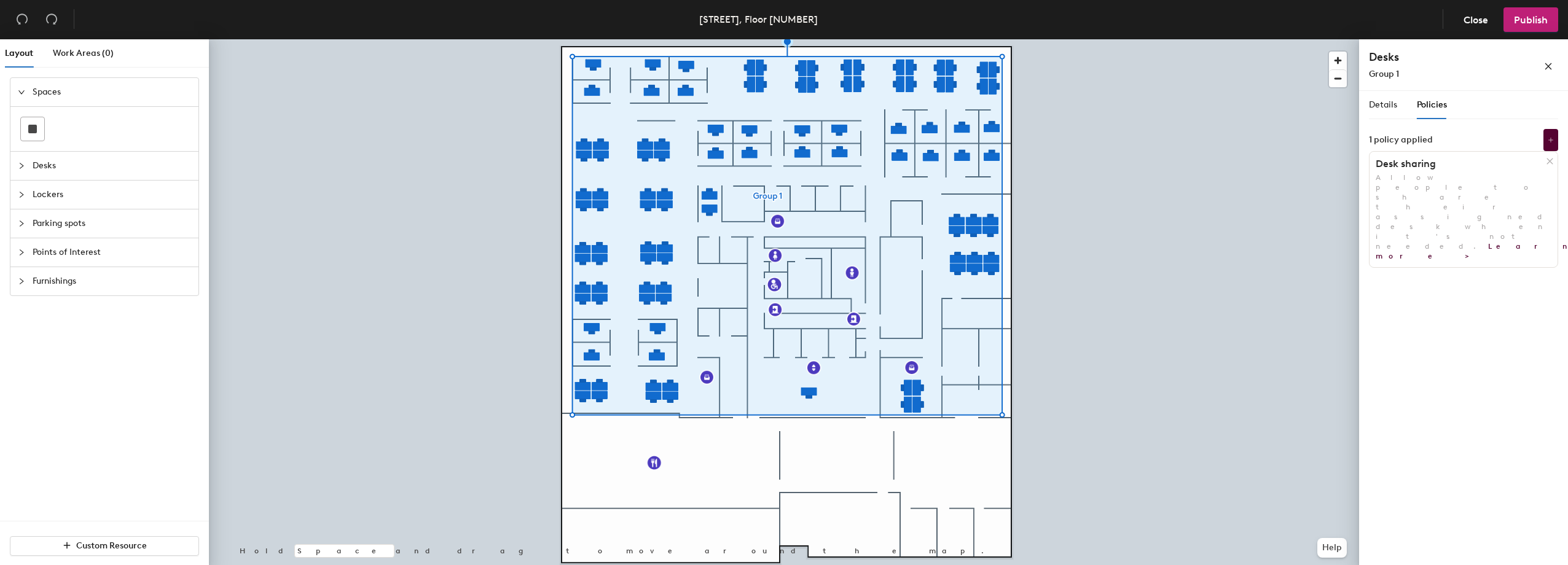 click on "1 policy applied" at bounding box center (1401, 140) 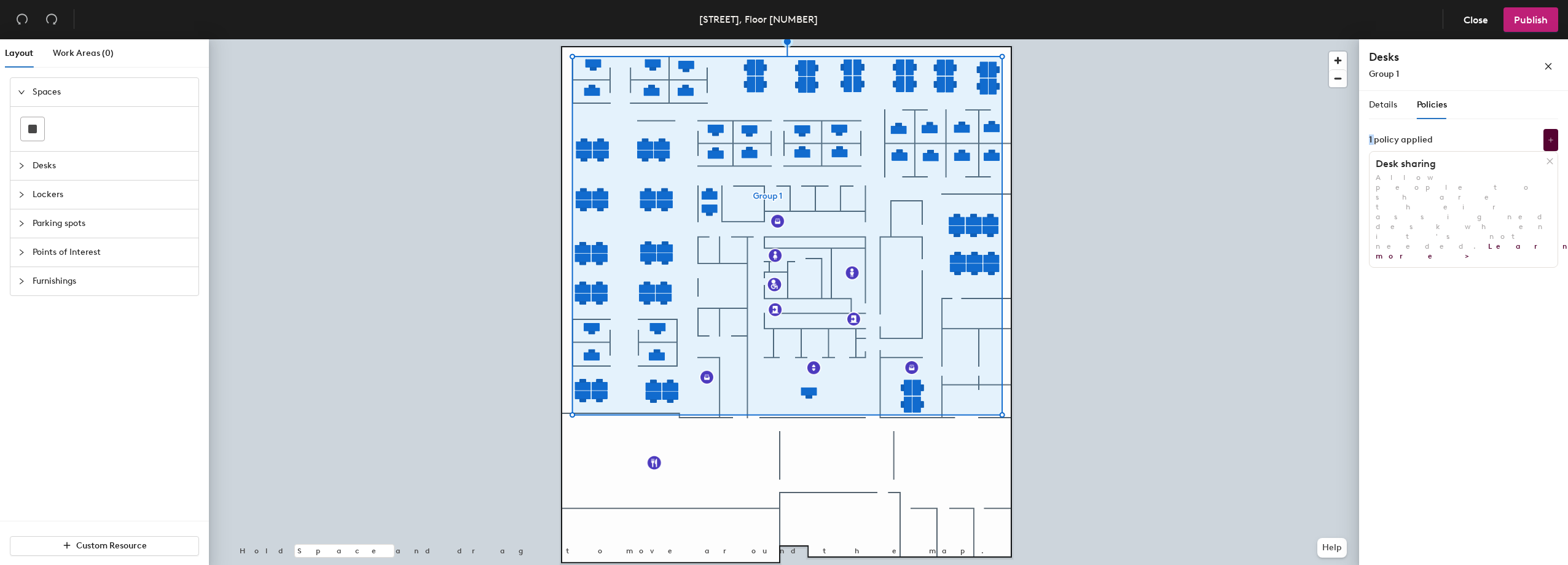 click on "1 policy applied" at bounding box center (1401, 140) 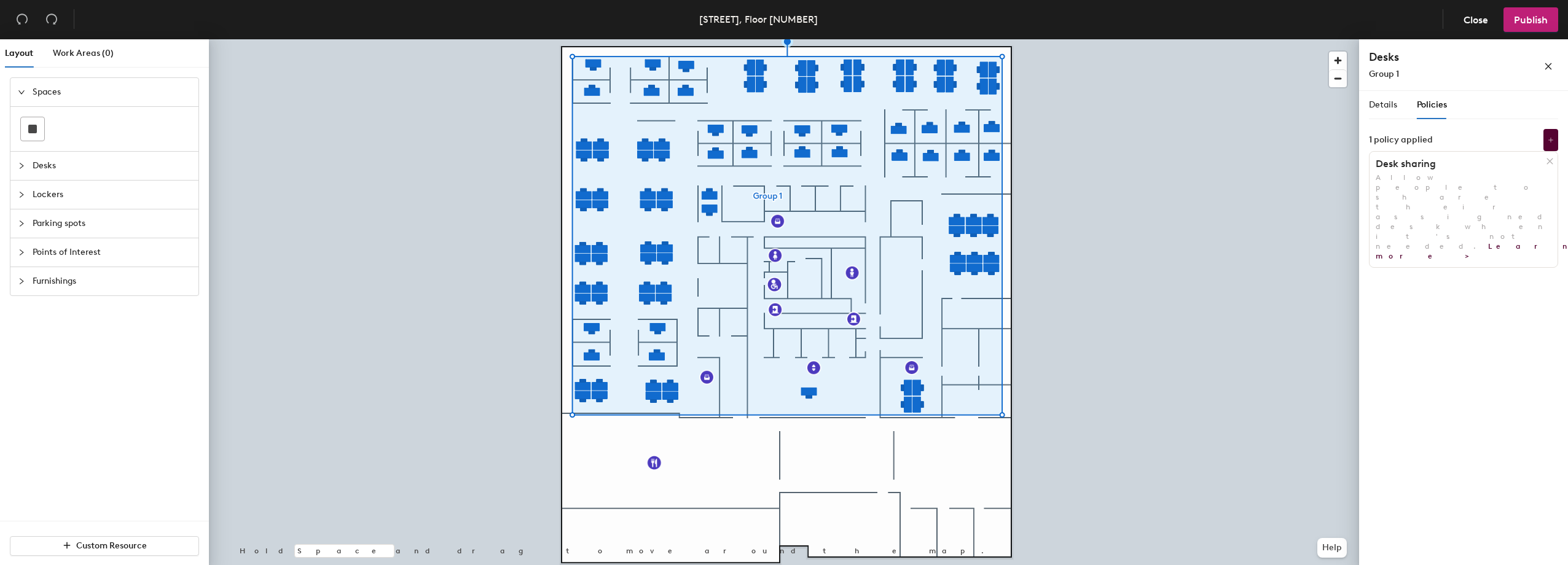 drag, startPoint x: 1370, startPoint y: 142, endPoint x: 1397, endPoint y: 166, distance: 36.124784 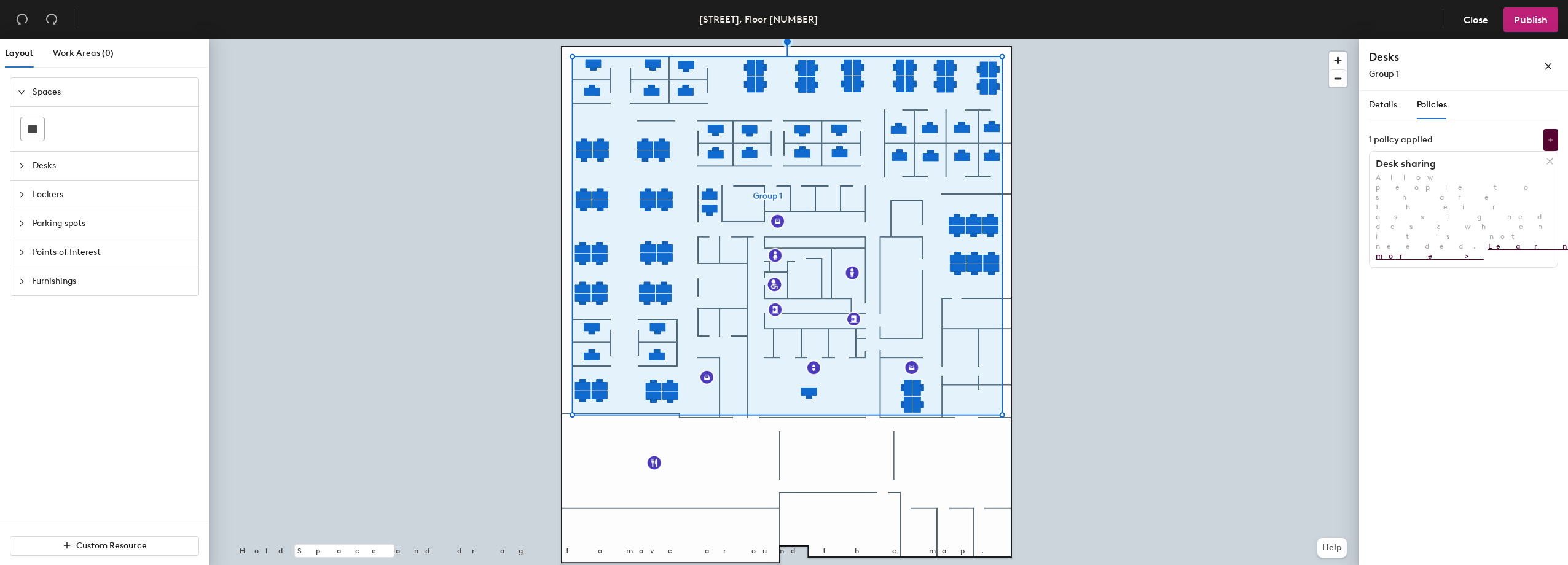 click on "Learn more >" at bounding box center [1475, 251] 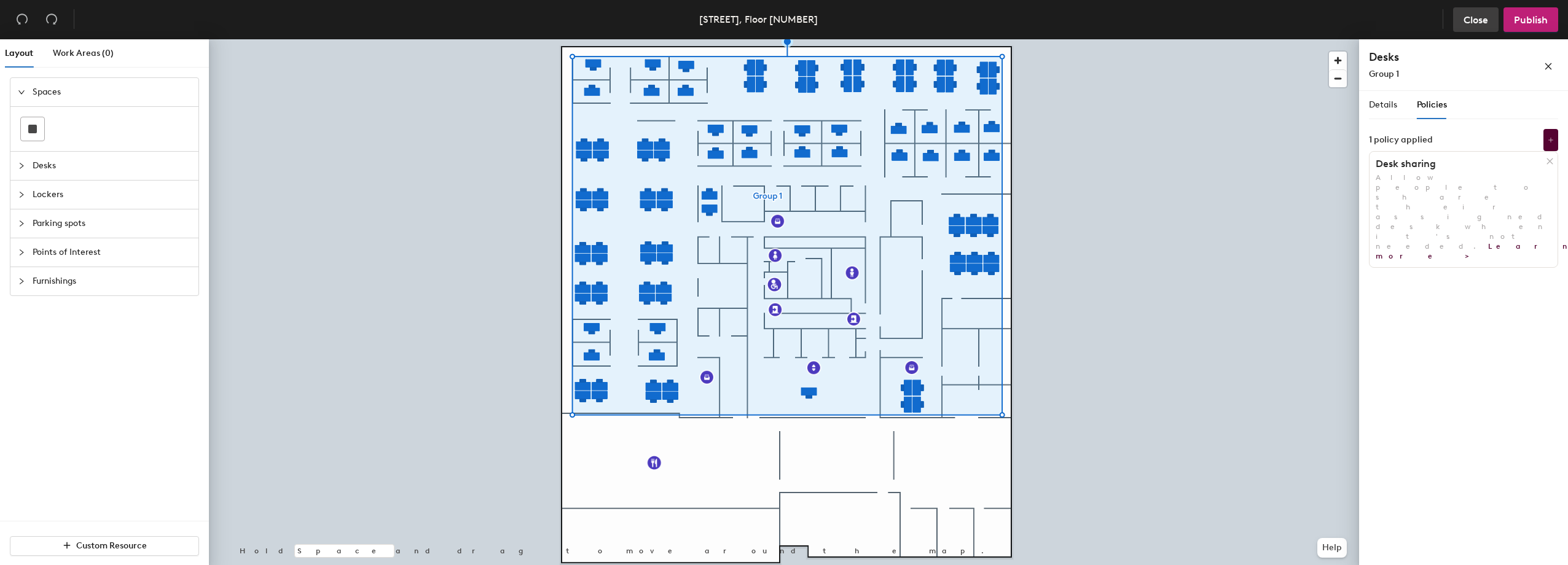 click on "Close" at bounding box center (22, 20) 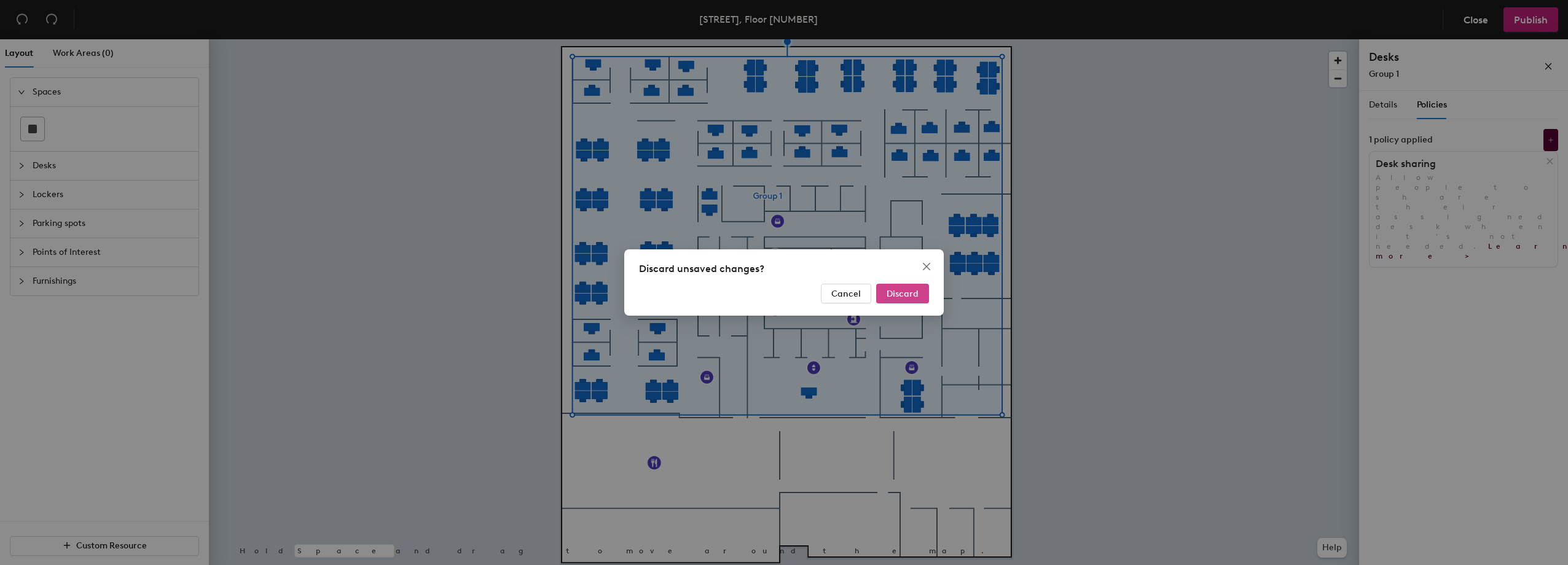 click on "Discard" at bounding box center (903, 294) 